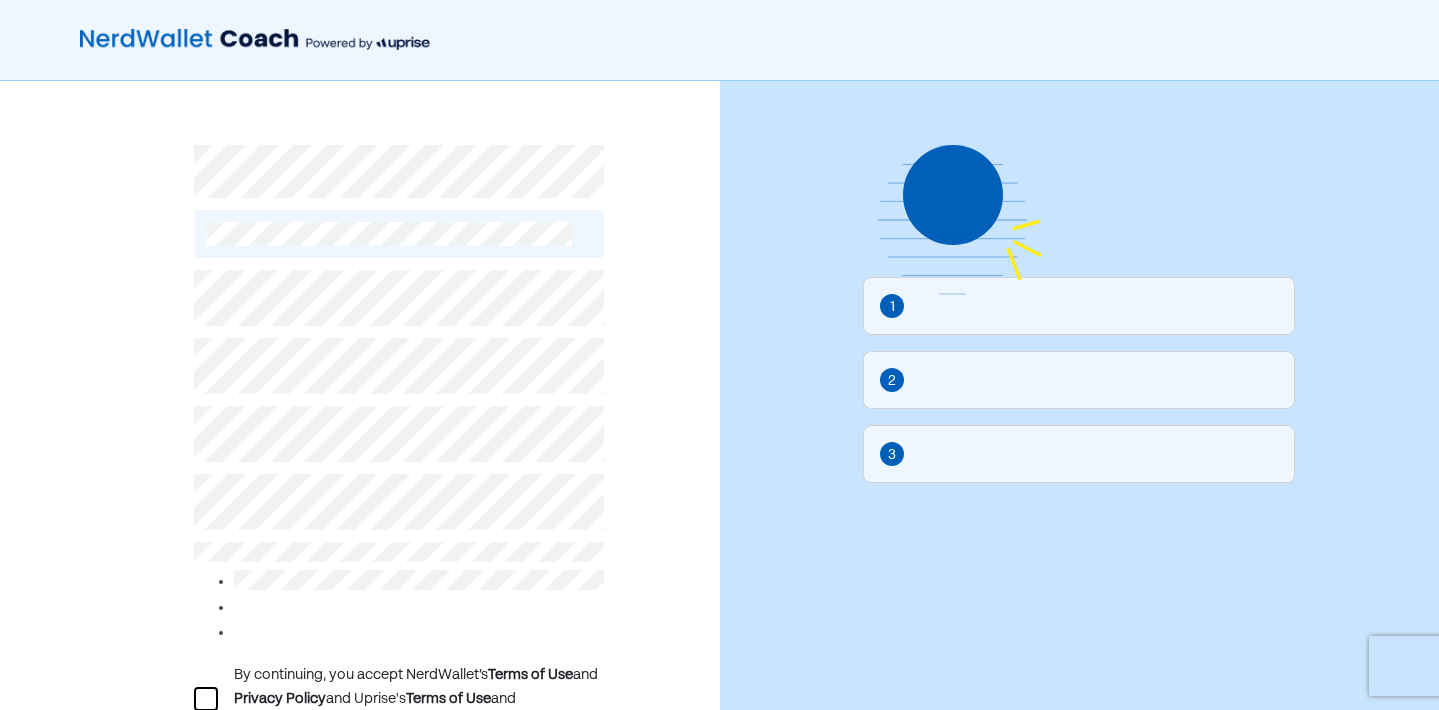 scroll, scrollTop: 0, scrollLeft: 0, axis: both 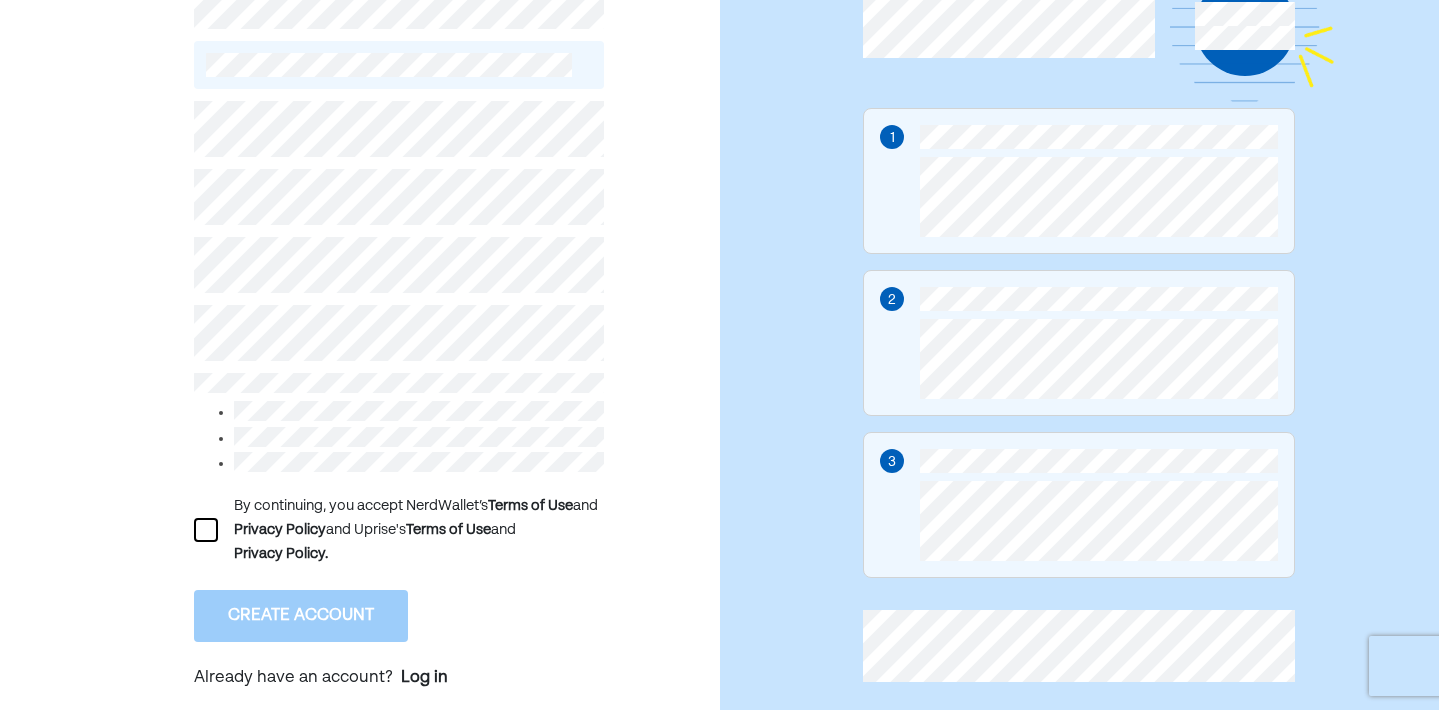 click at bounding box center [206, 530] 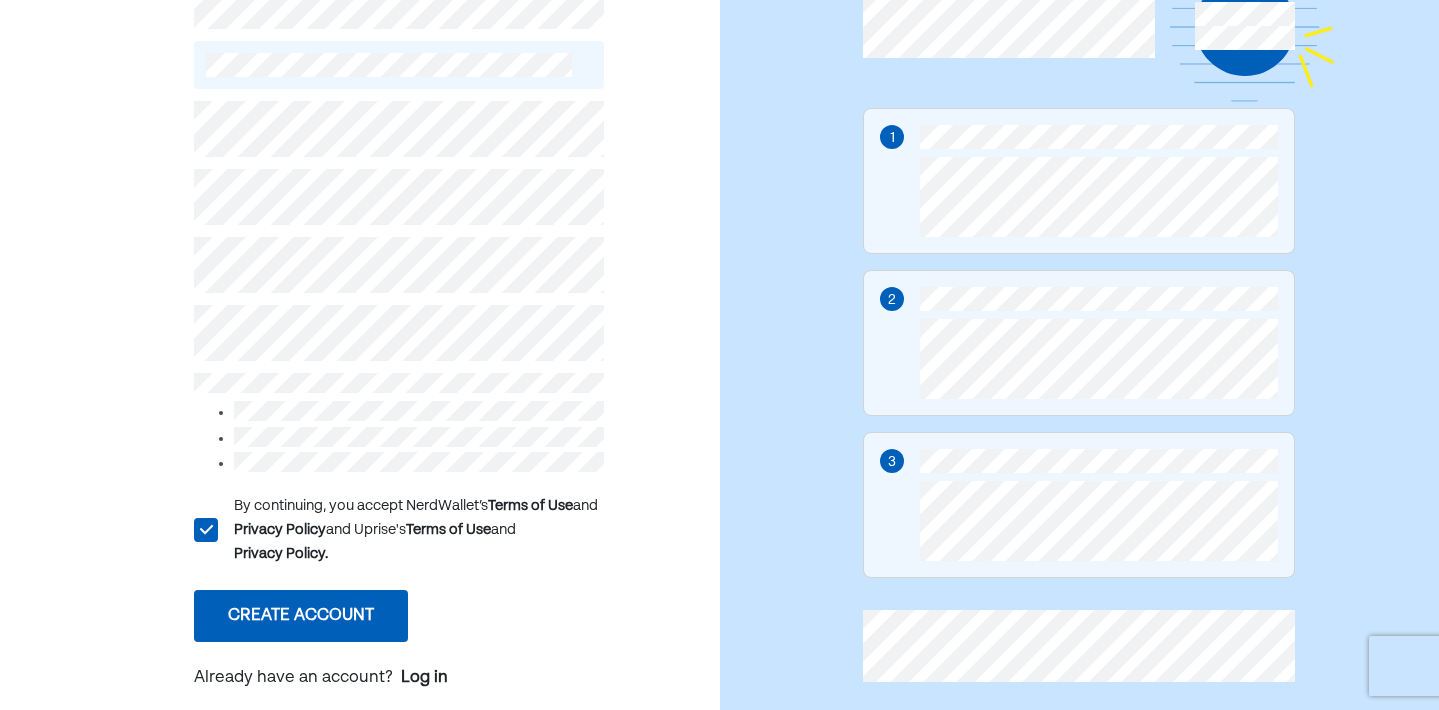 click on "Create account" at bounding box center [301, 616] 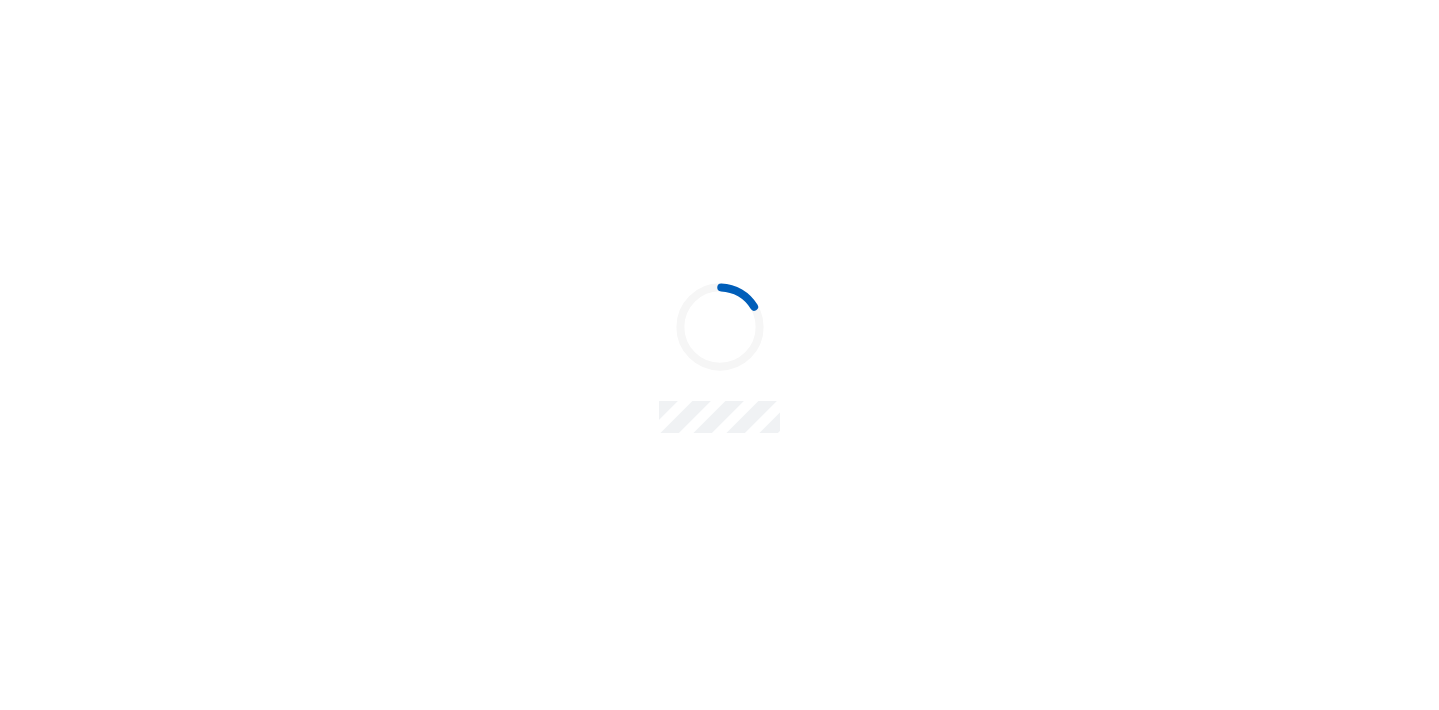 scroll, scrollTop: 0, scrollLeft: 0, axis: both 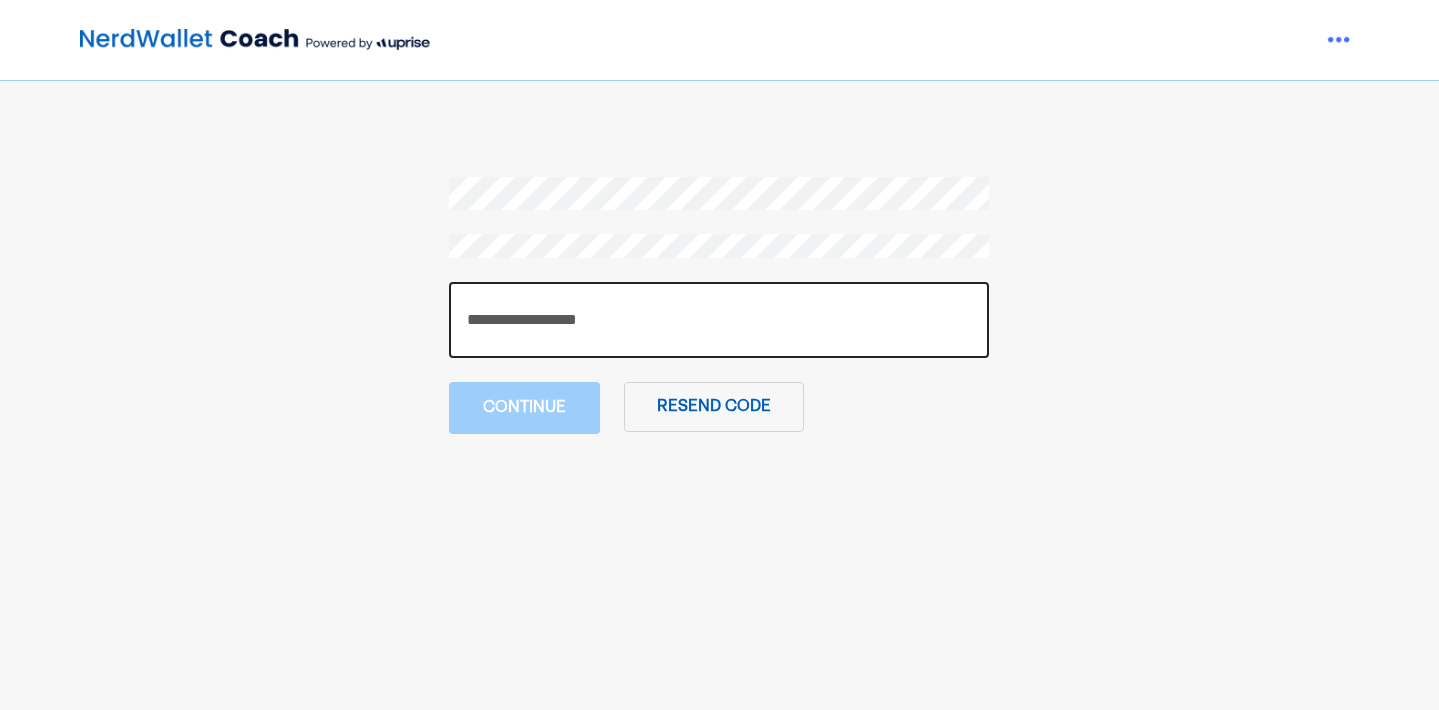 click at bounding box center (719, 320) 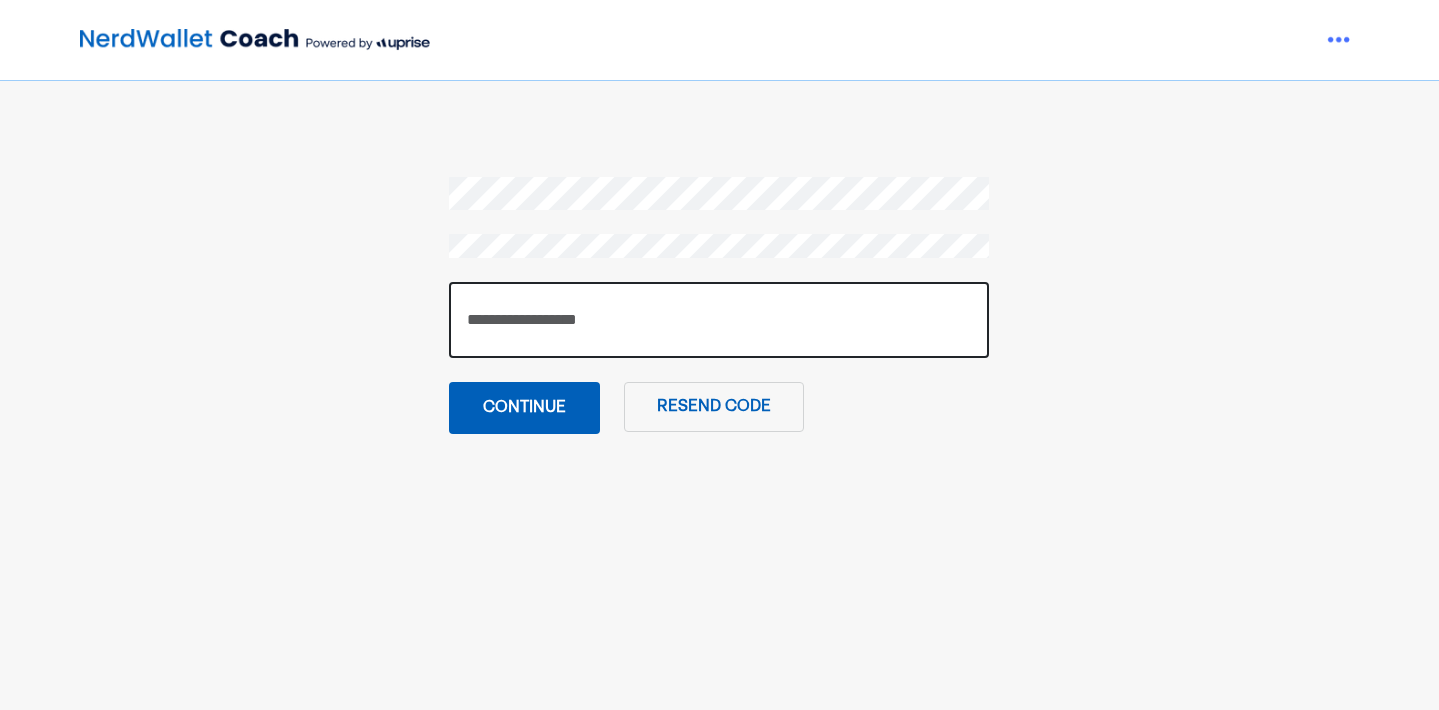 type on "******" 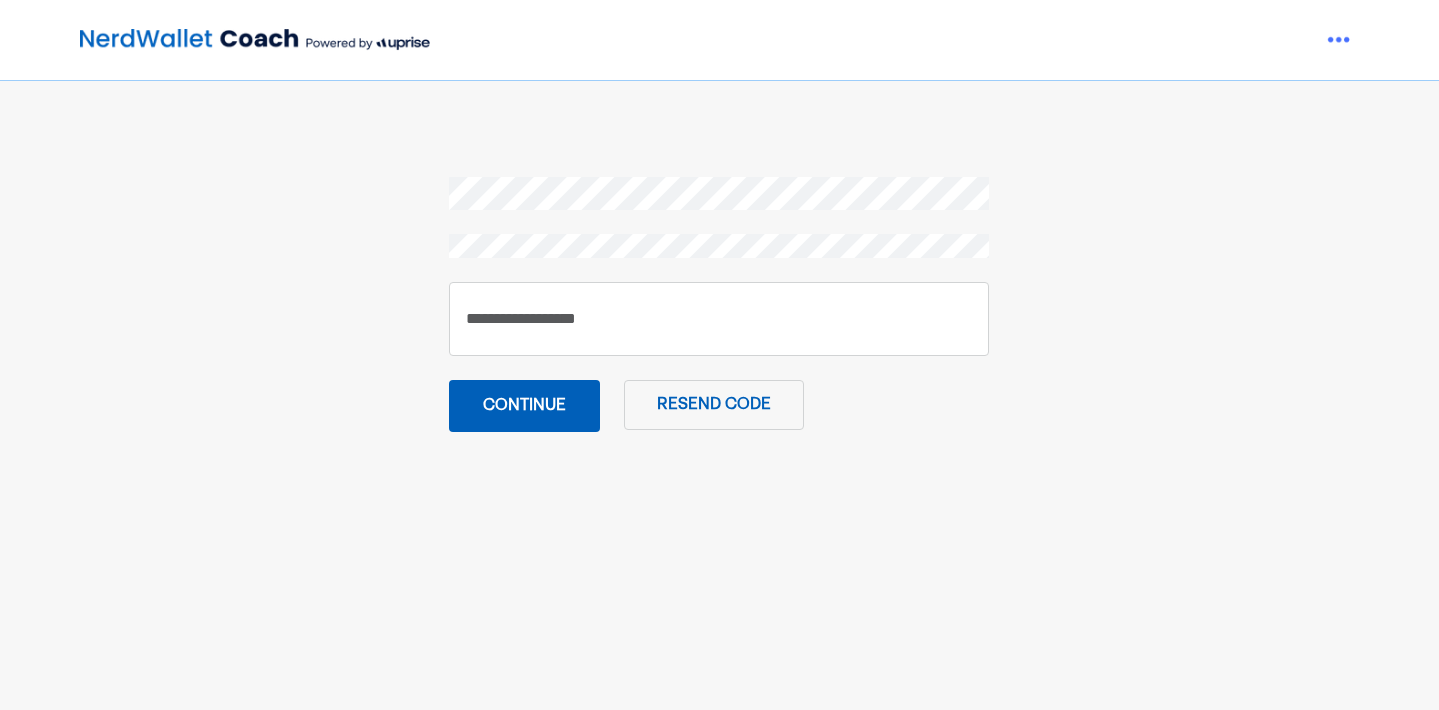 click on "Continue" at bounding box center (524, 406) 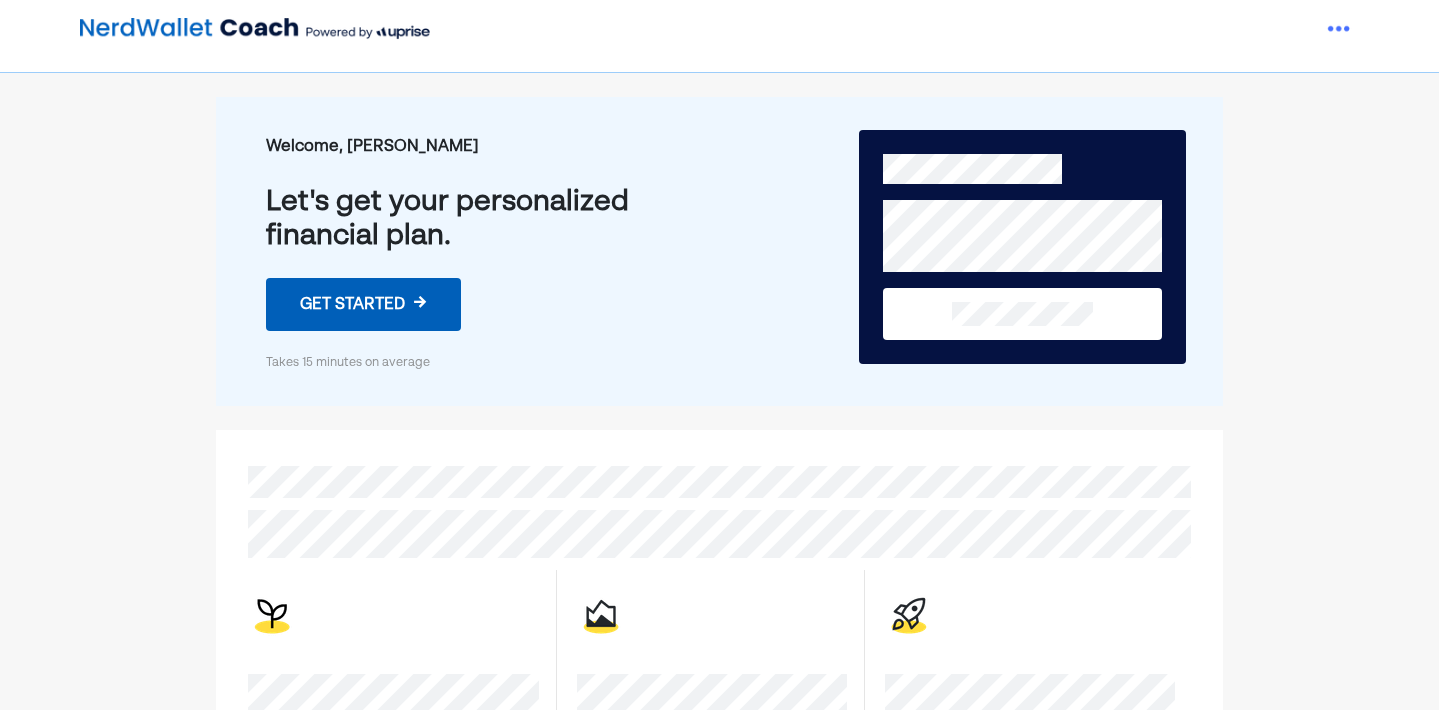 scroll, scrollTop: 8, scrollLeft: 0, axis: vertical 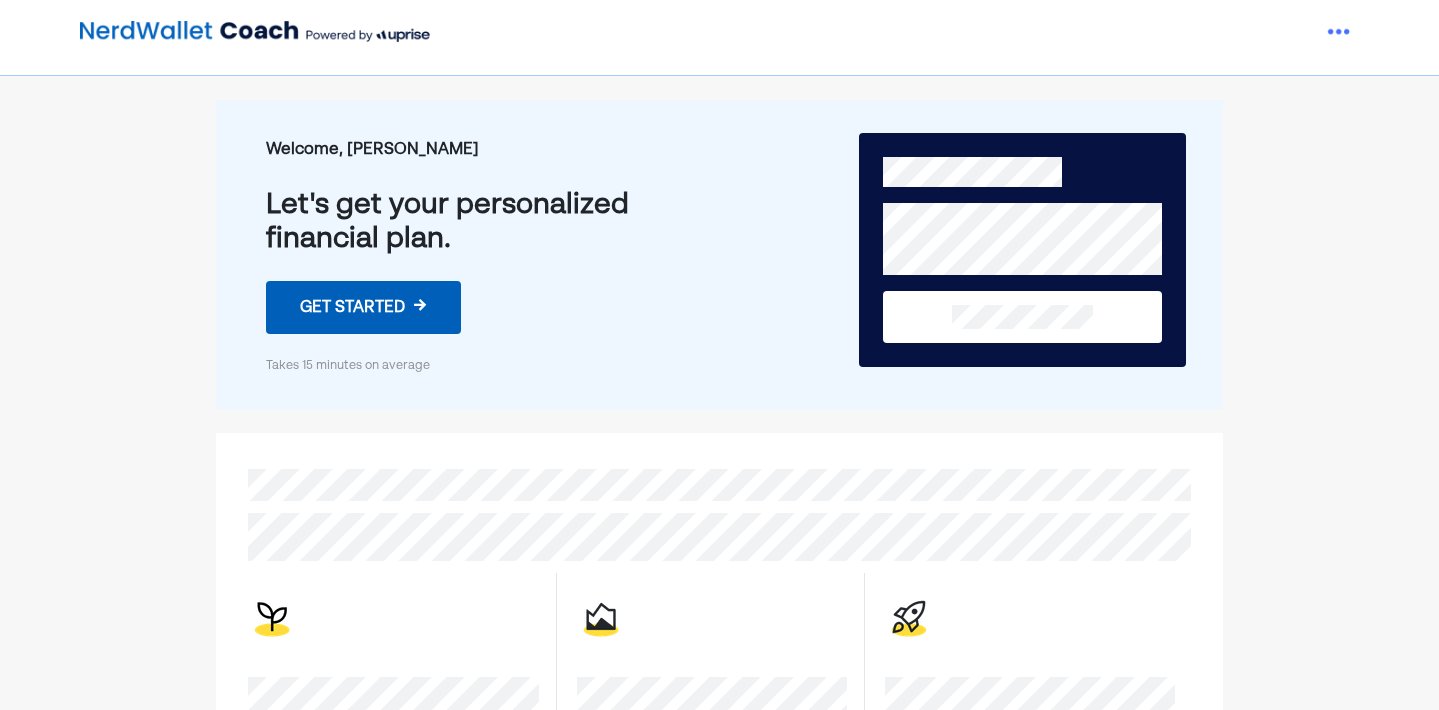 click on "Get started →" at bounding box center (363, 307) 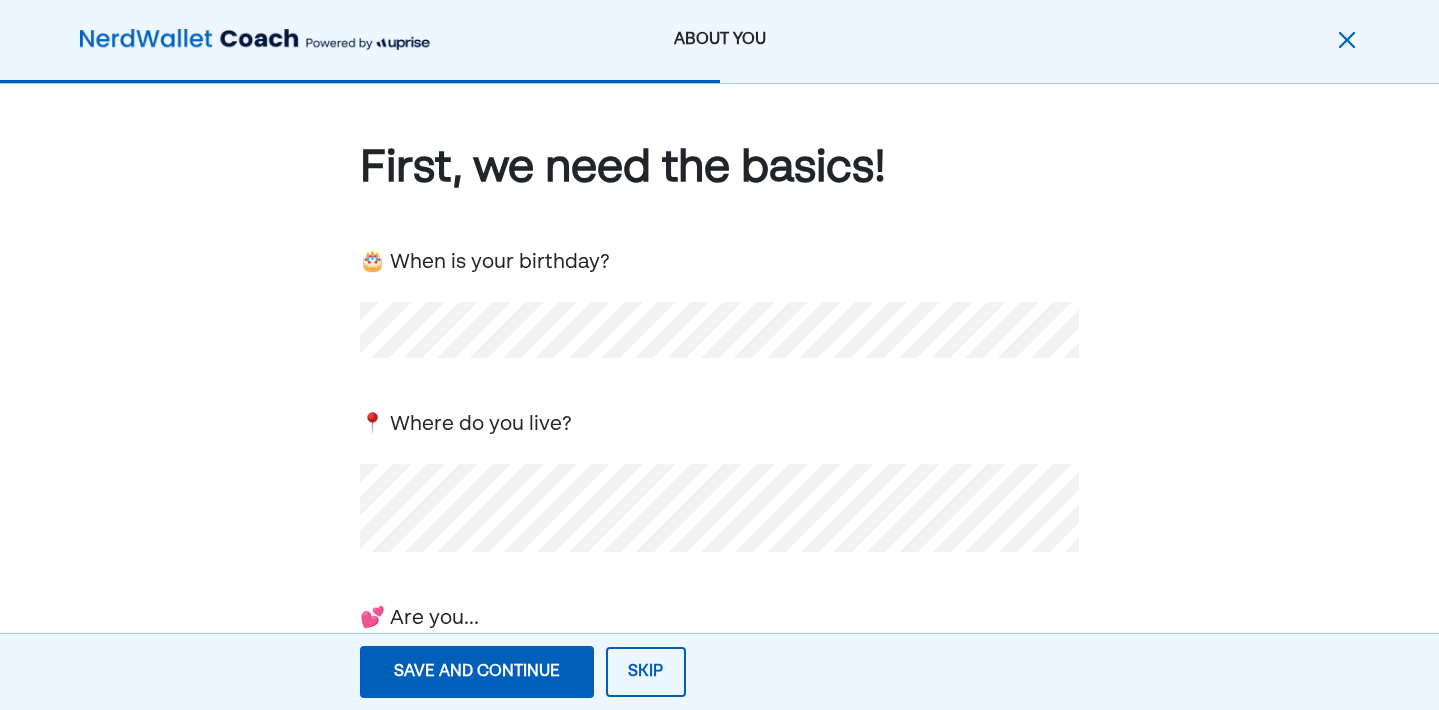click on "First, we need the basics! 🎂 When is your birthday? 📍 Where do you live? 💕 Are you... Single In a relationship: we keep finances separate In a relationship: we do finances together Married Other 🐣 Any kids? Yes No" at bounding box center [720, 619] 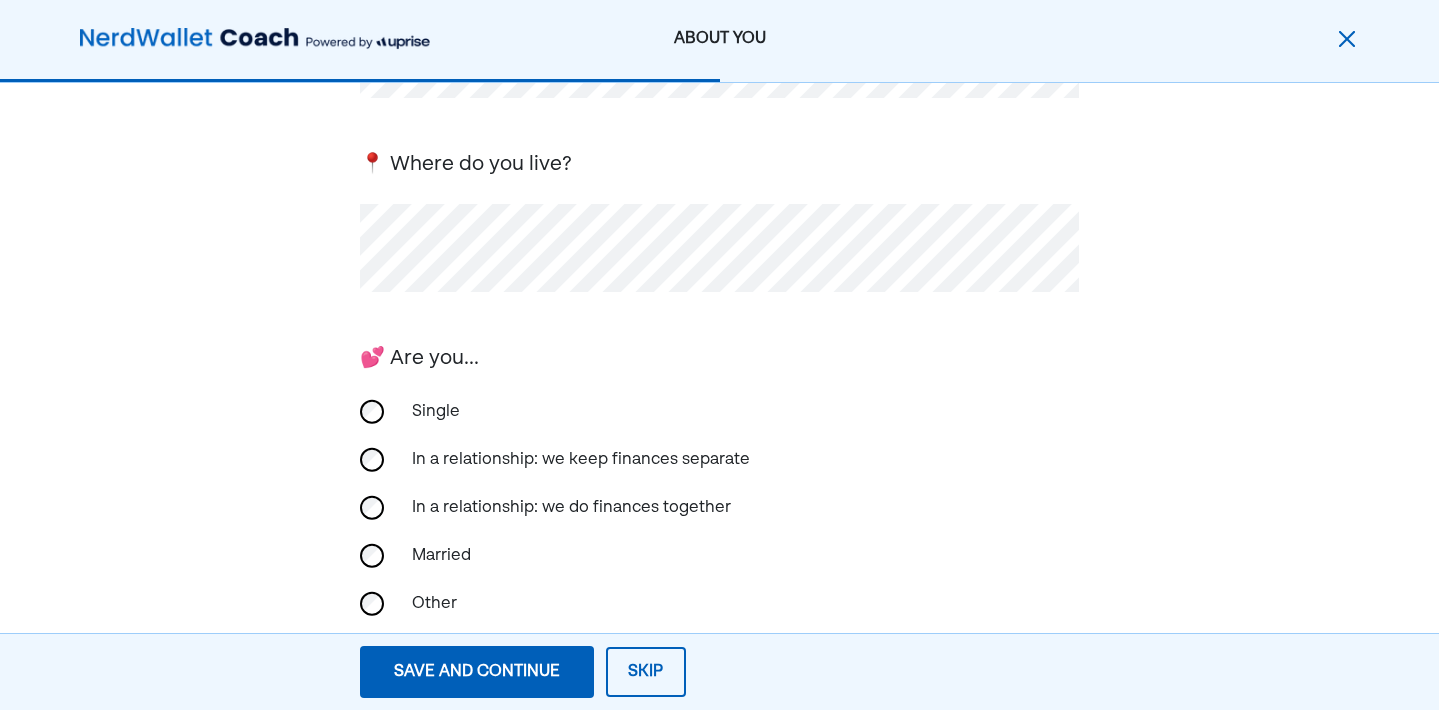 scroll, scrollTop: 263, scrollLeft: 0, axis: vertical 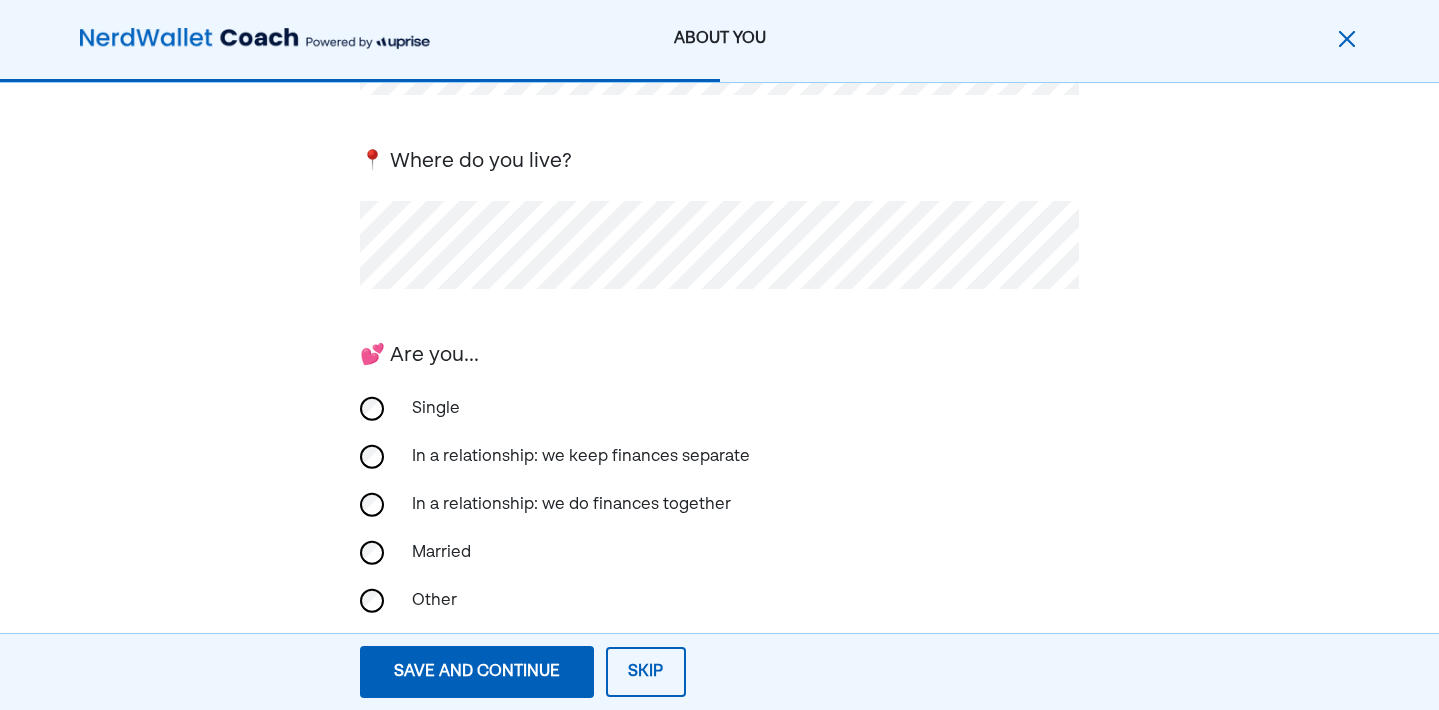 click on "In a relationship: we keep finances separate" at bounding box center [720, 457] 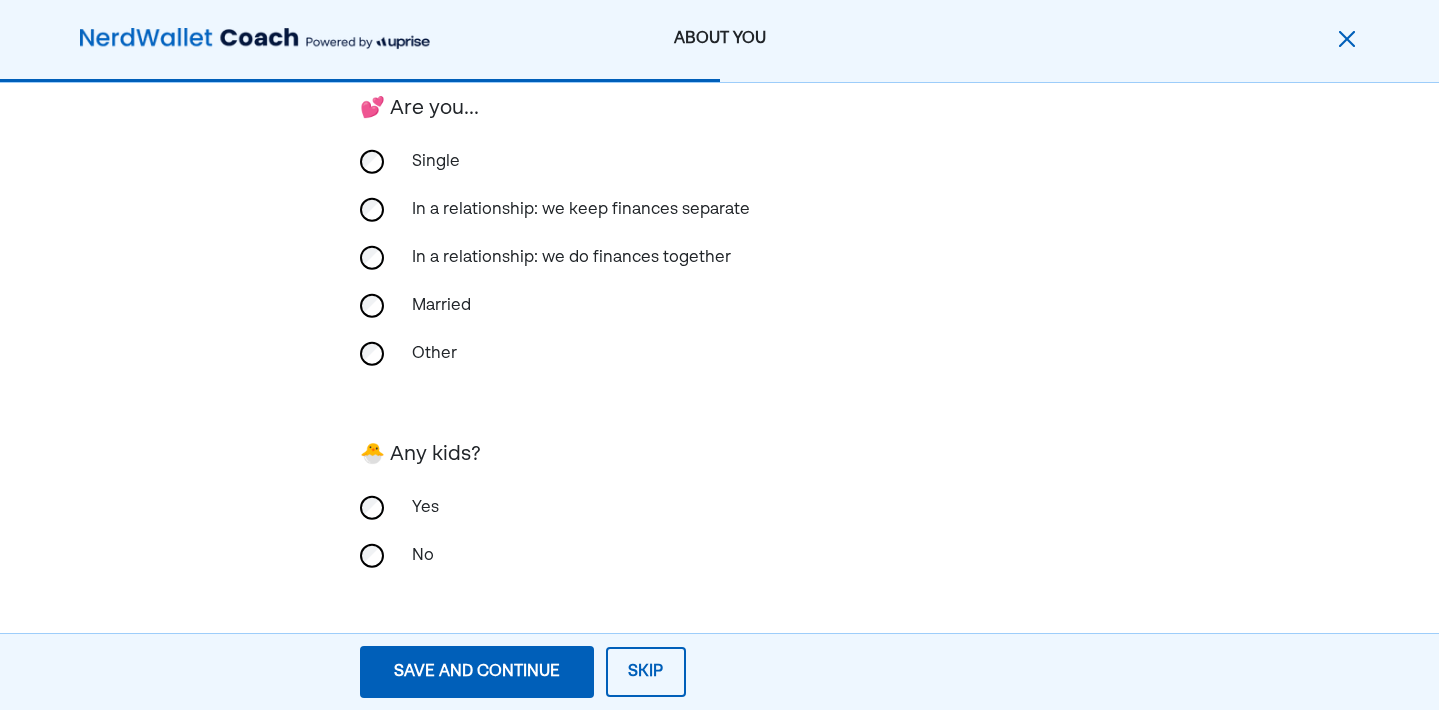 scroll, scrollTop: 509, scrollLeft: 0, axis: vertical 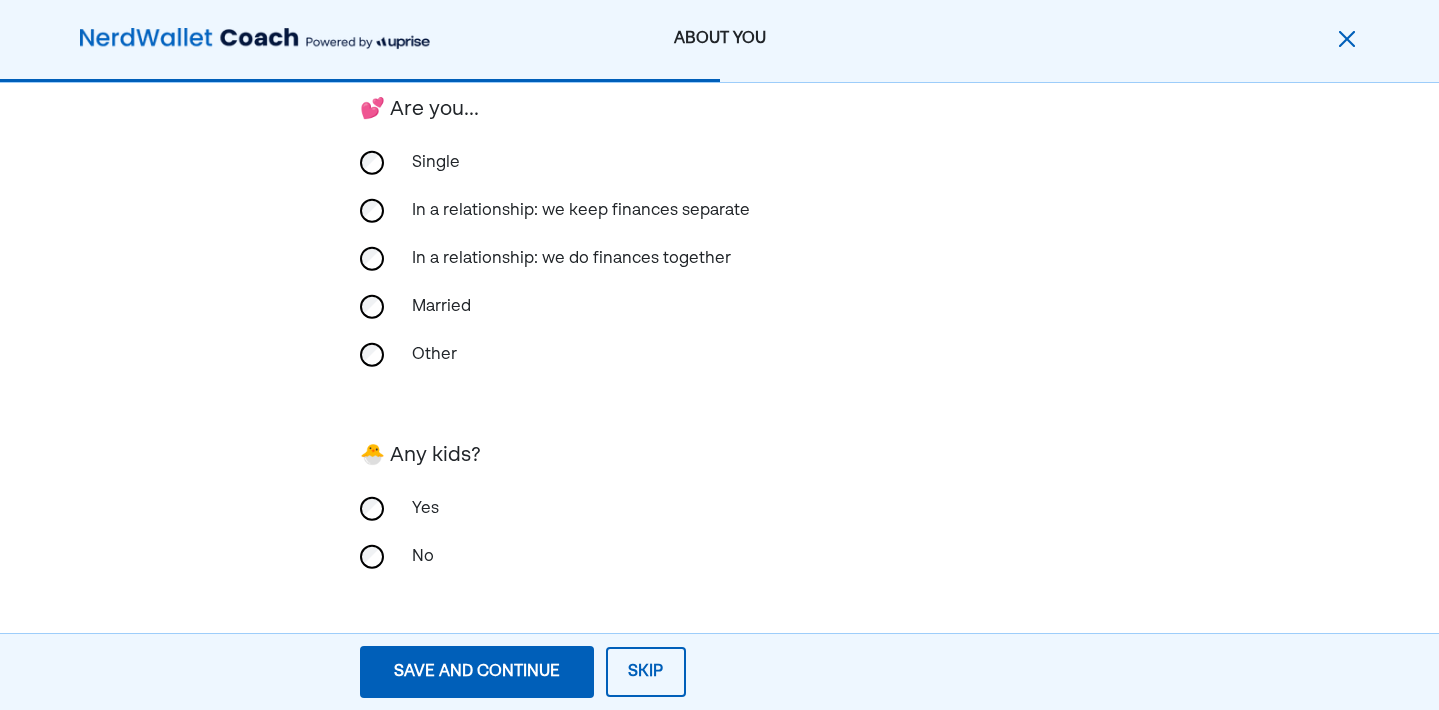click on "Save and continue" at bounding box center (477, 672) 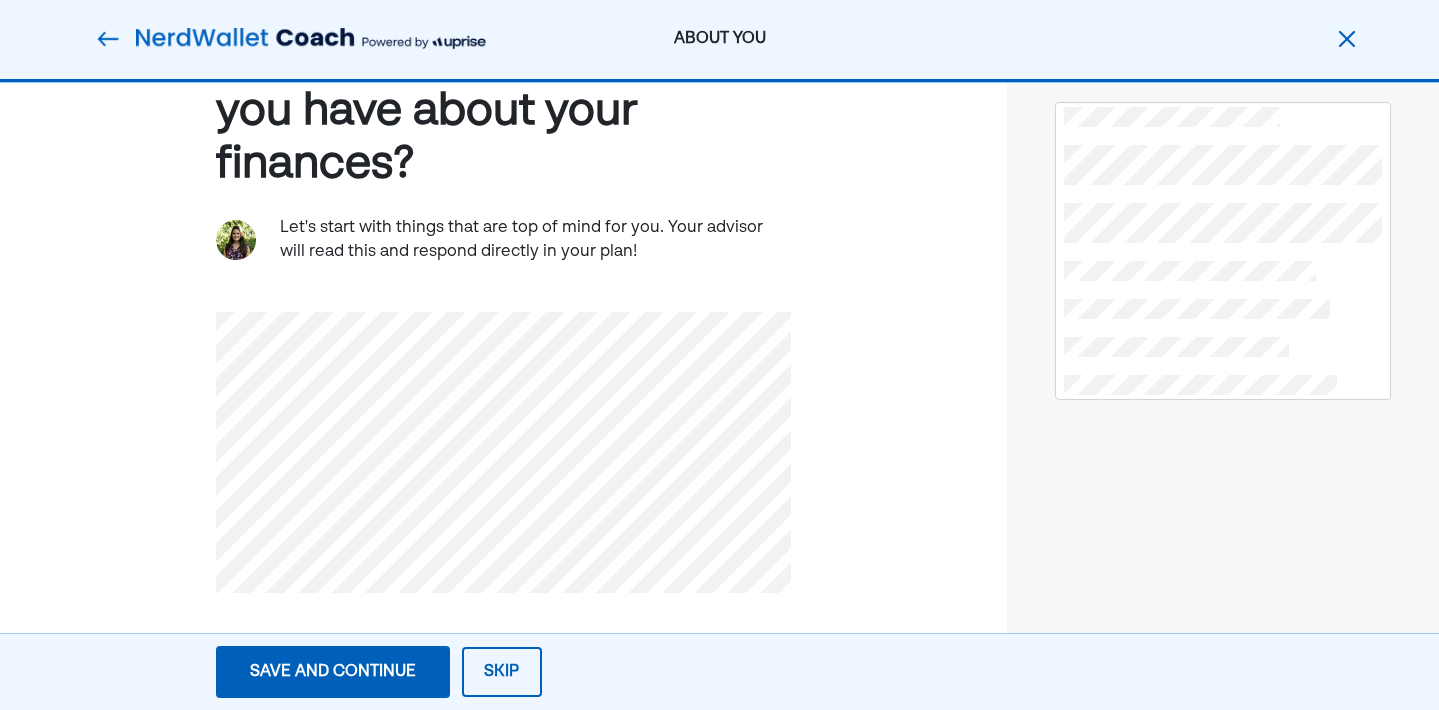click on "Save and continue" at bounding box center (333, 672) 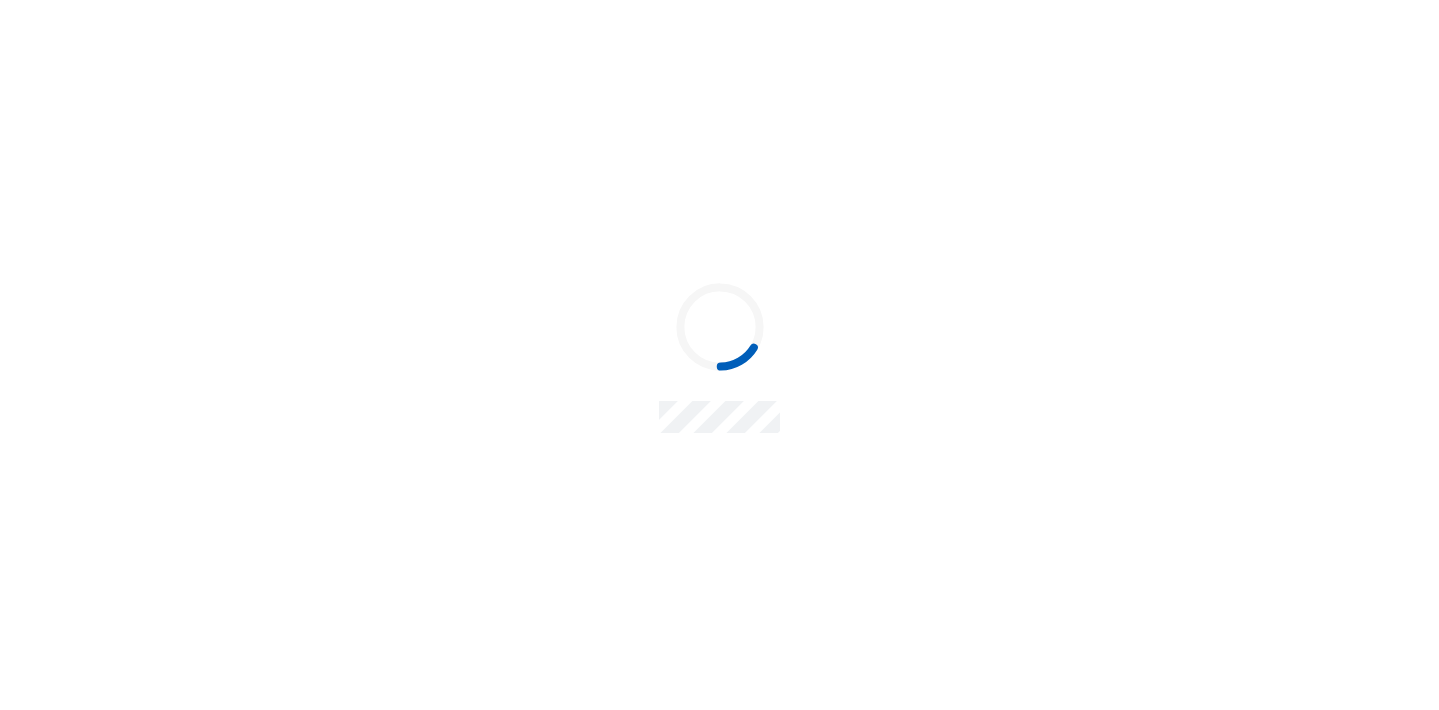 scroll, scrollTop: 0, scrollLeft: 0, axis: both 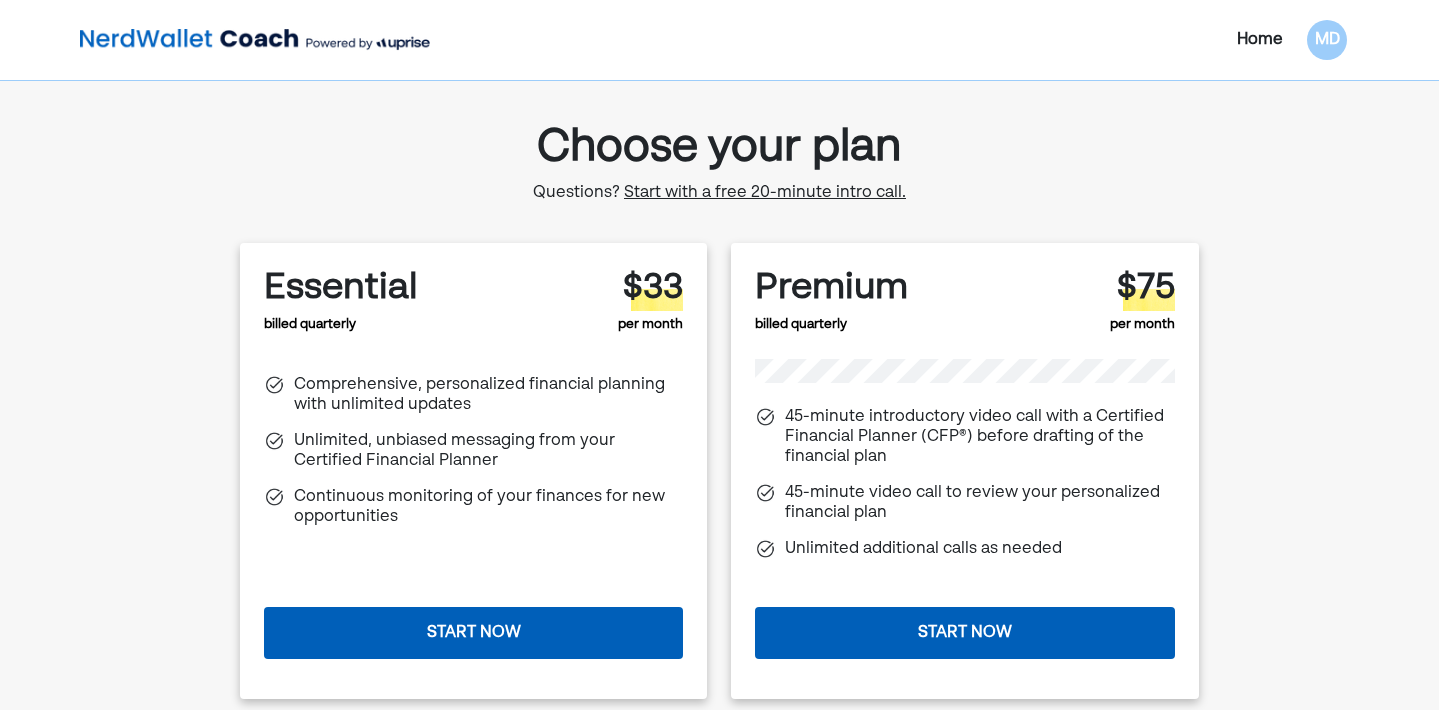 click on "Start now" at bounding box center [474, 633] 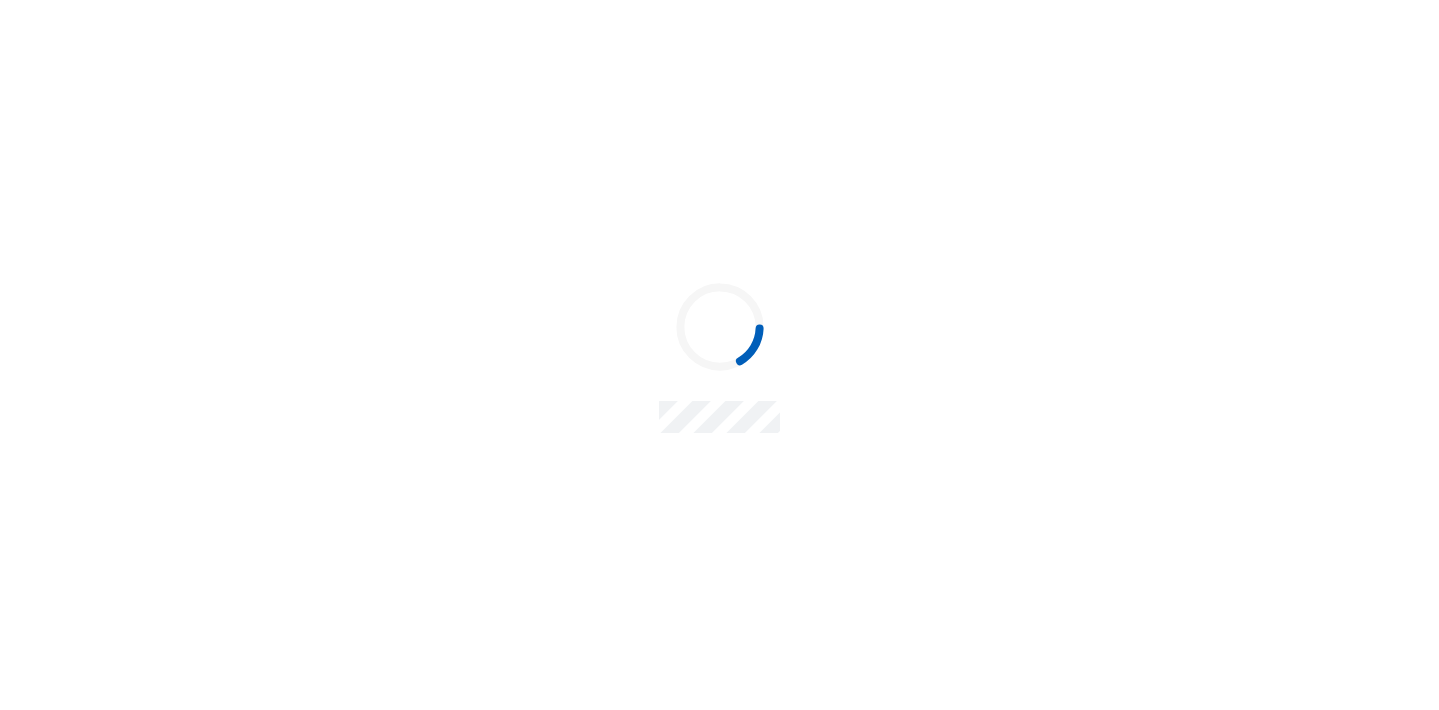 scroll, scrollTop: 0, scrollLeft: 0, axis: both 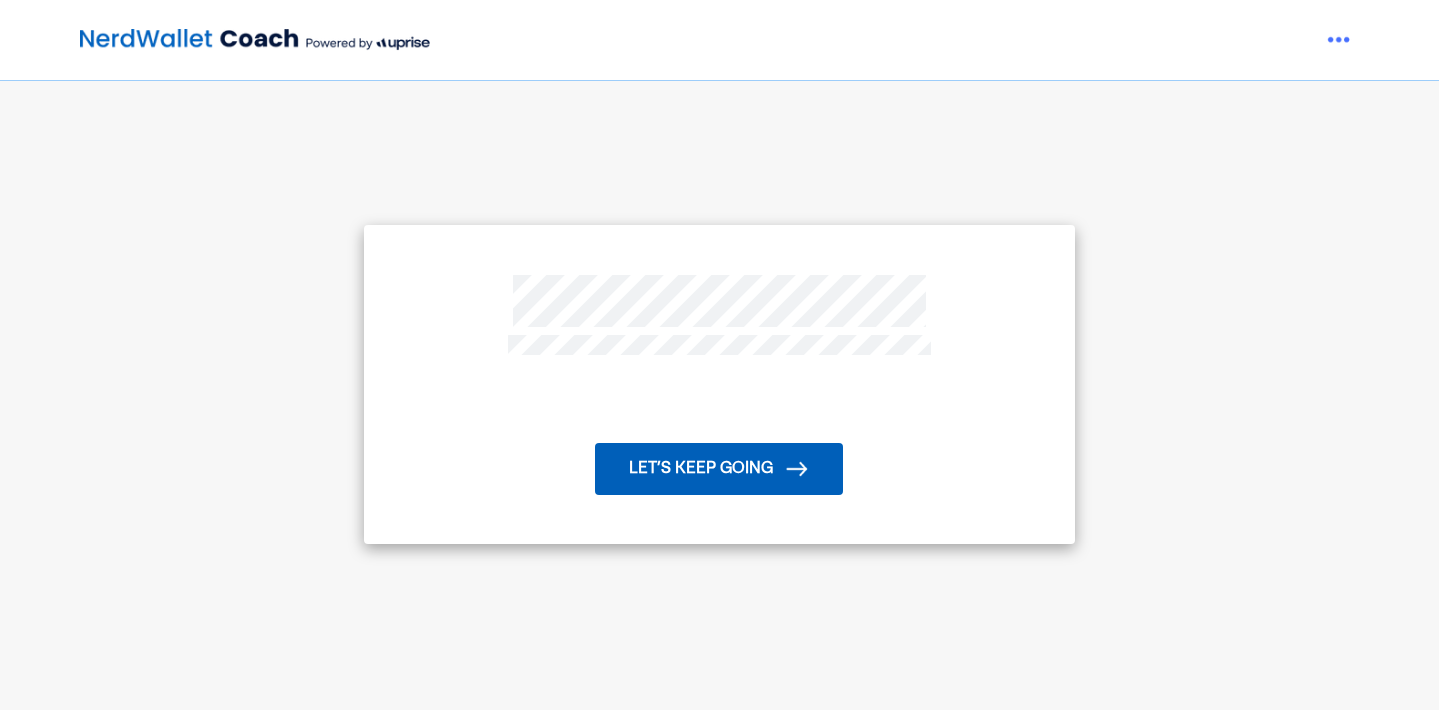 click on "Let’s keep going" at bounding box center [719, 469] 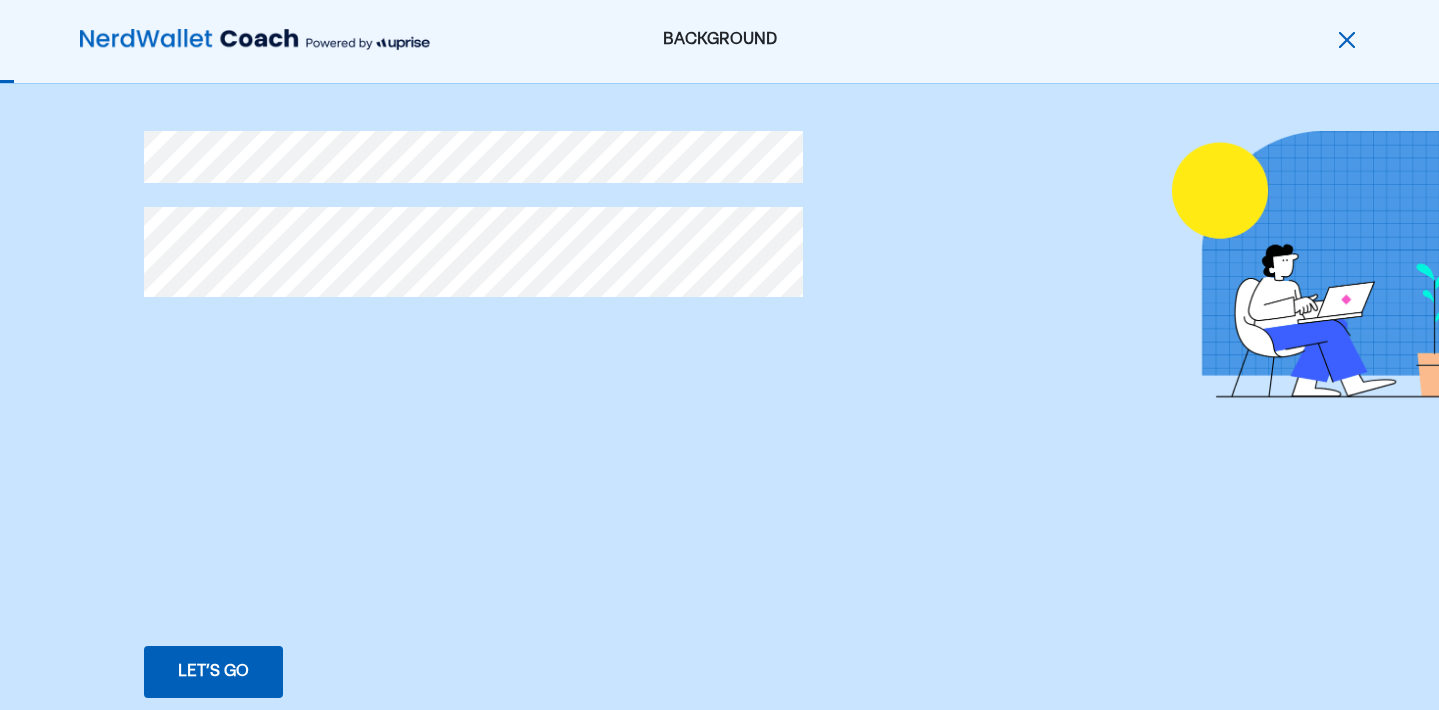 click on "Let’s go" at bounding box center [213, 672] 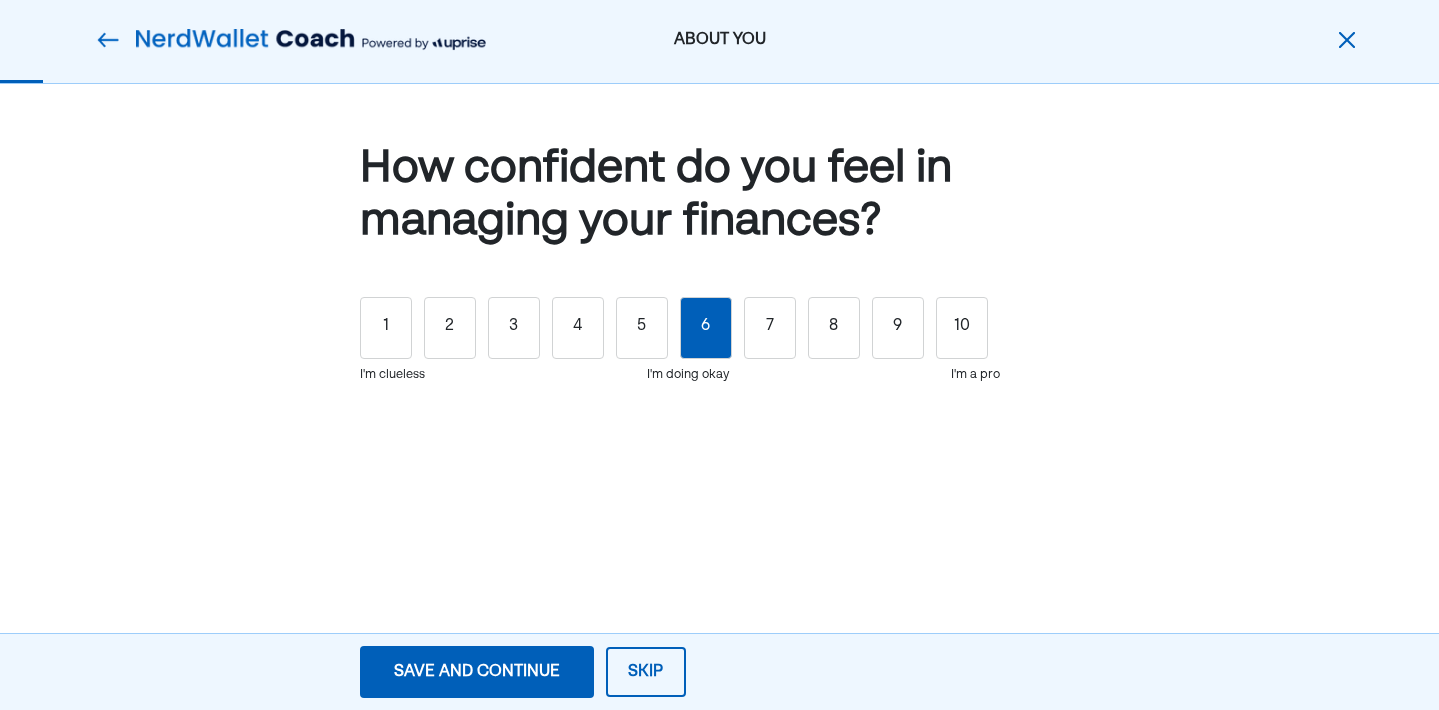 click on "6" at bounding box center (706, 328) 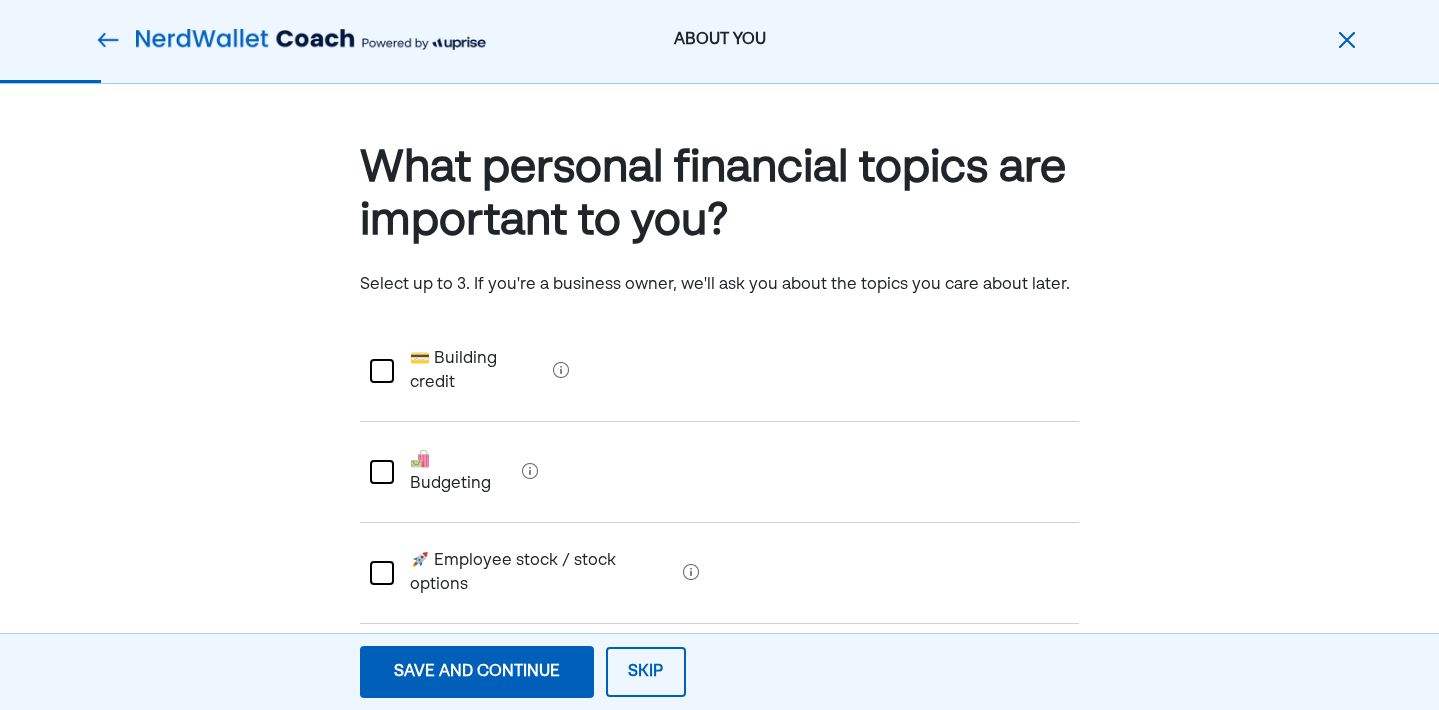 click at bounding box center [382, 472] 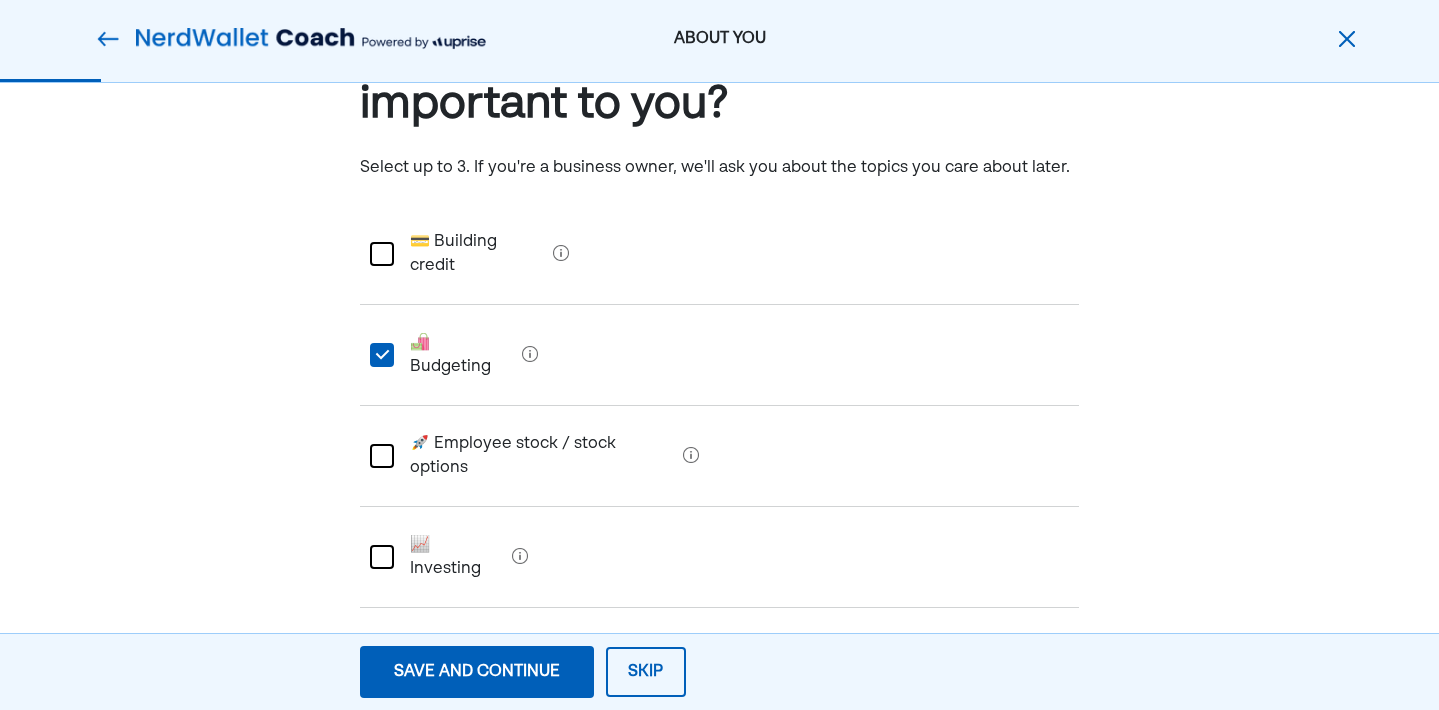 scroll, scrollTop: 120, scrollLeft: 1, axis: both 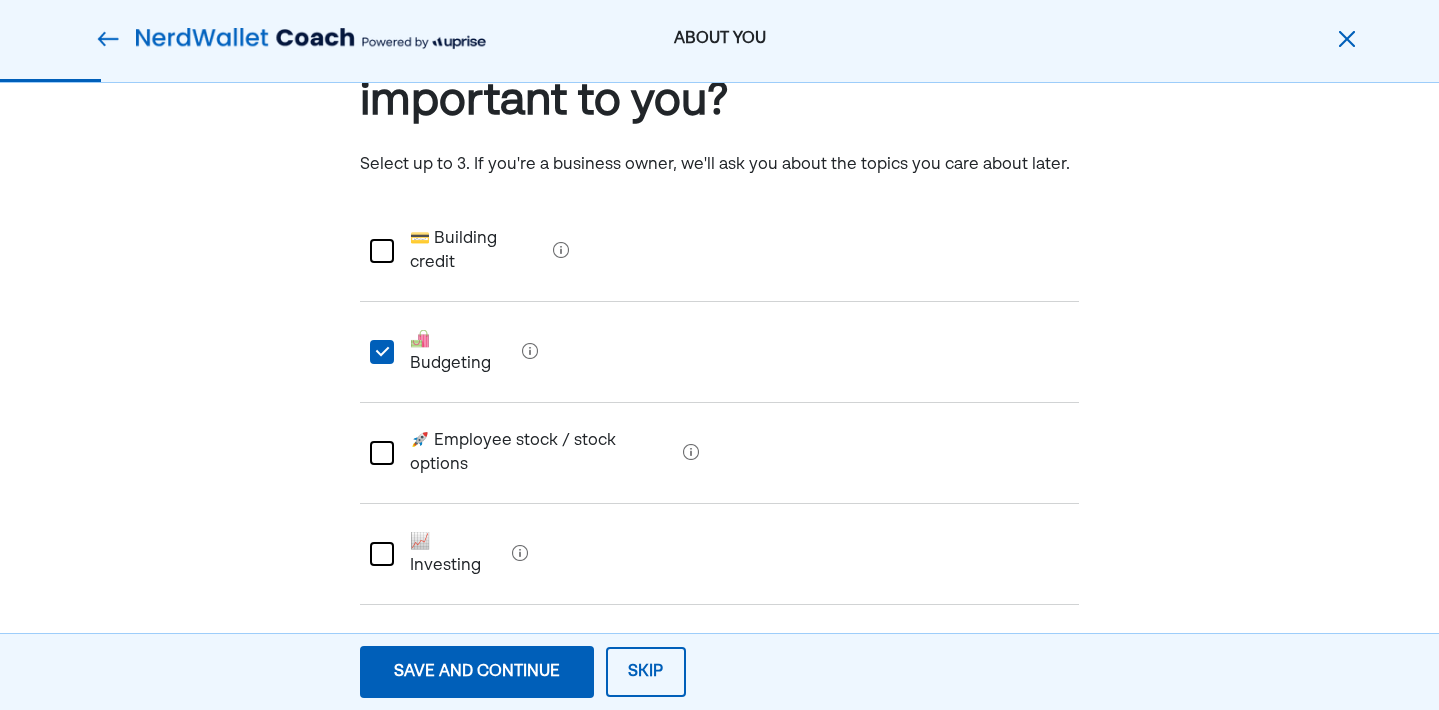 click at bounding box center [382, 554] 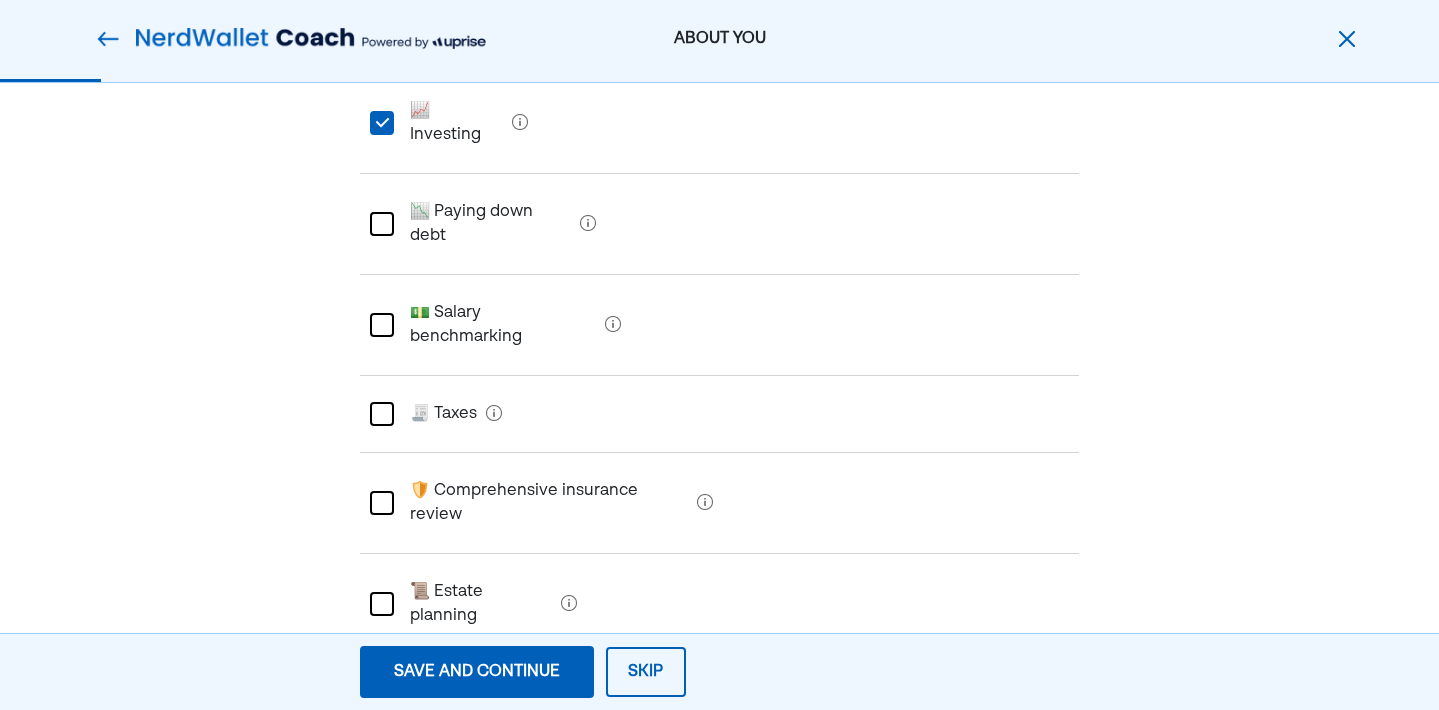 scroll, scrollTop: 568, scrollLeft: 0, axis: vertical 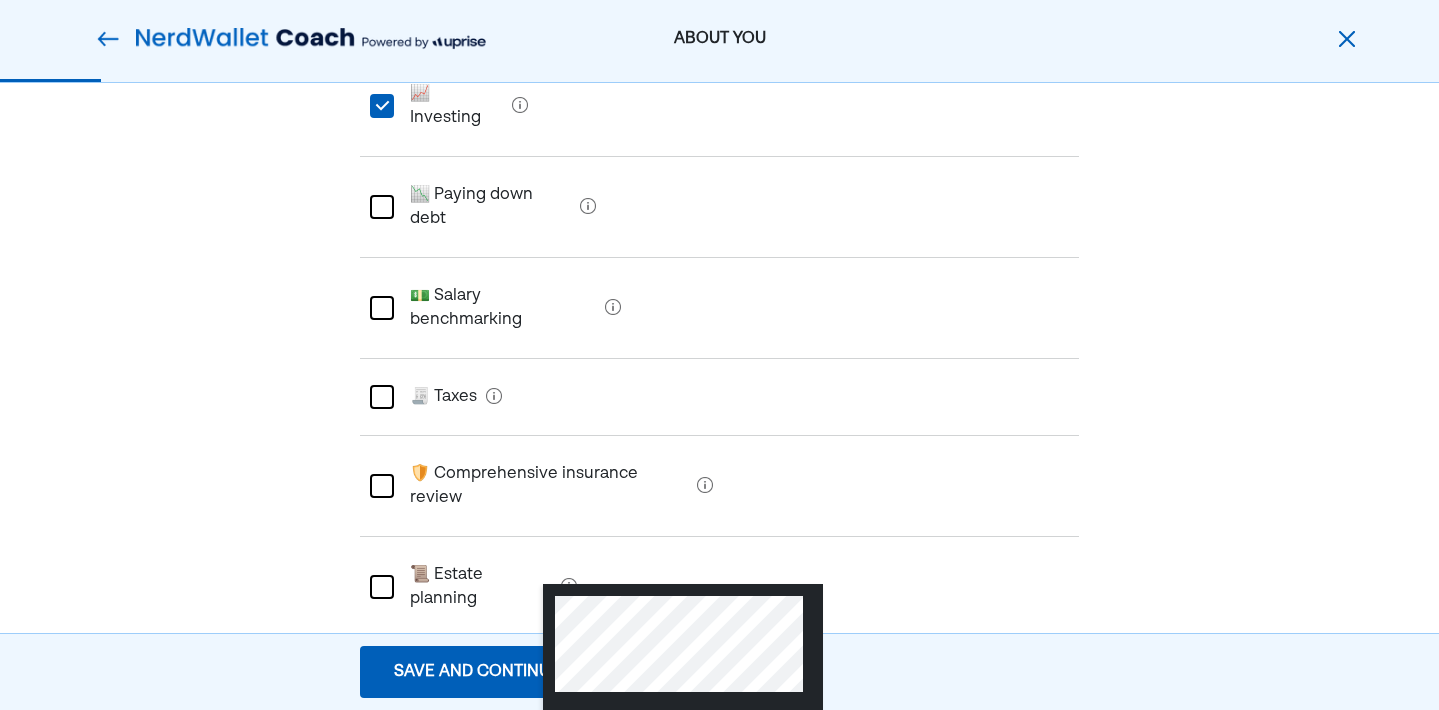 click at bounding box center [683, 649] 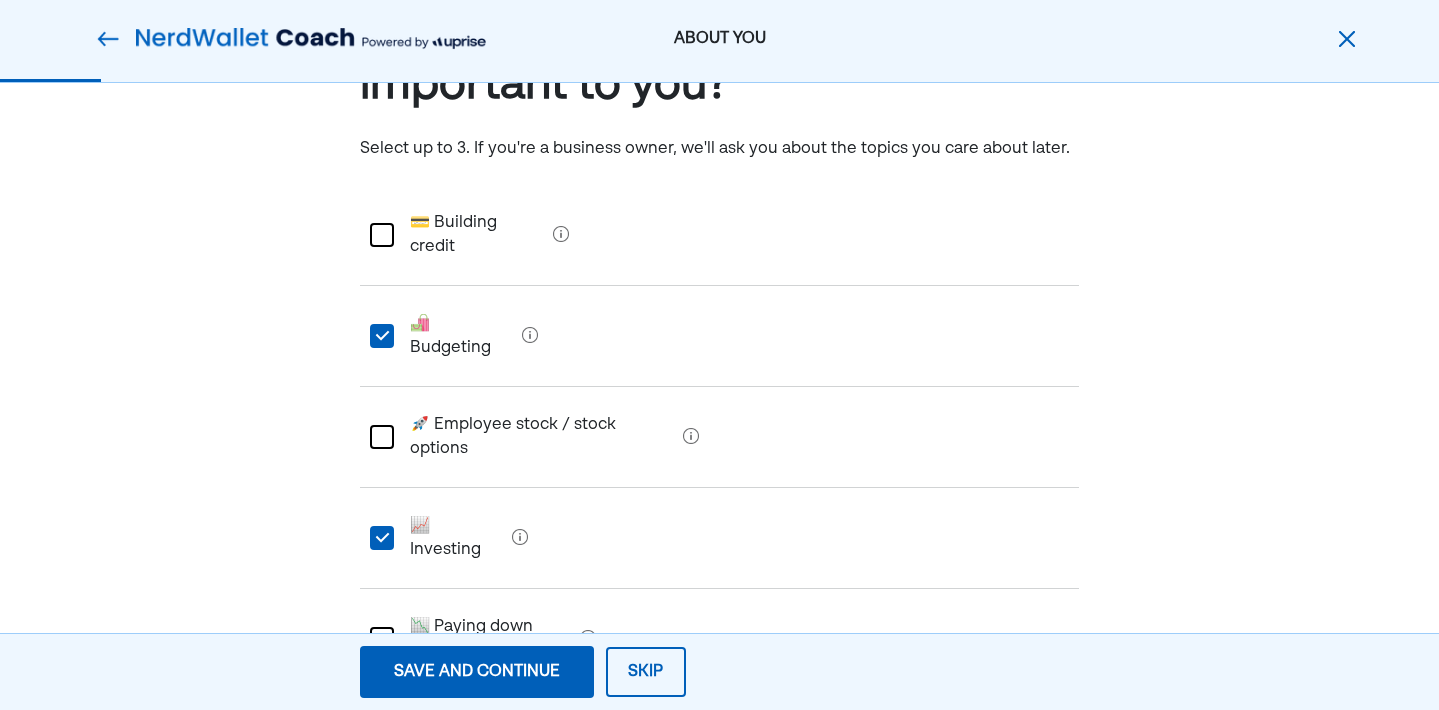 scroll, scrollTop: 130, scrollLeft: 0, axis: vertical 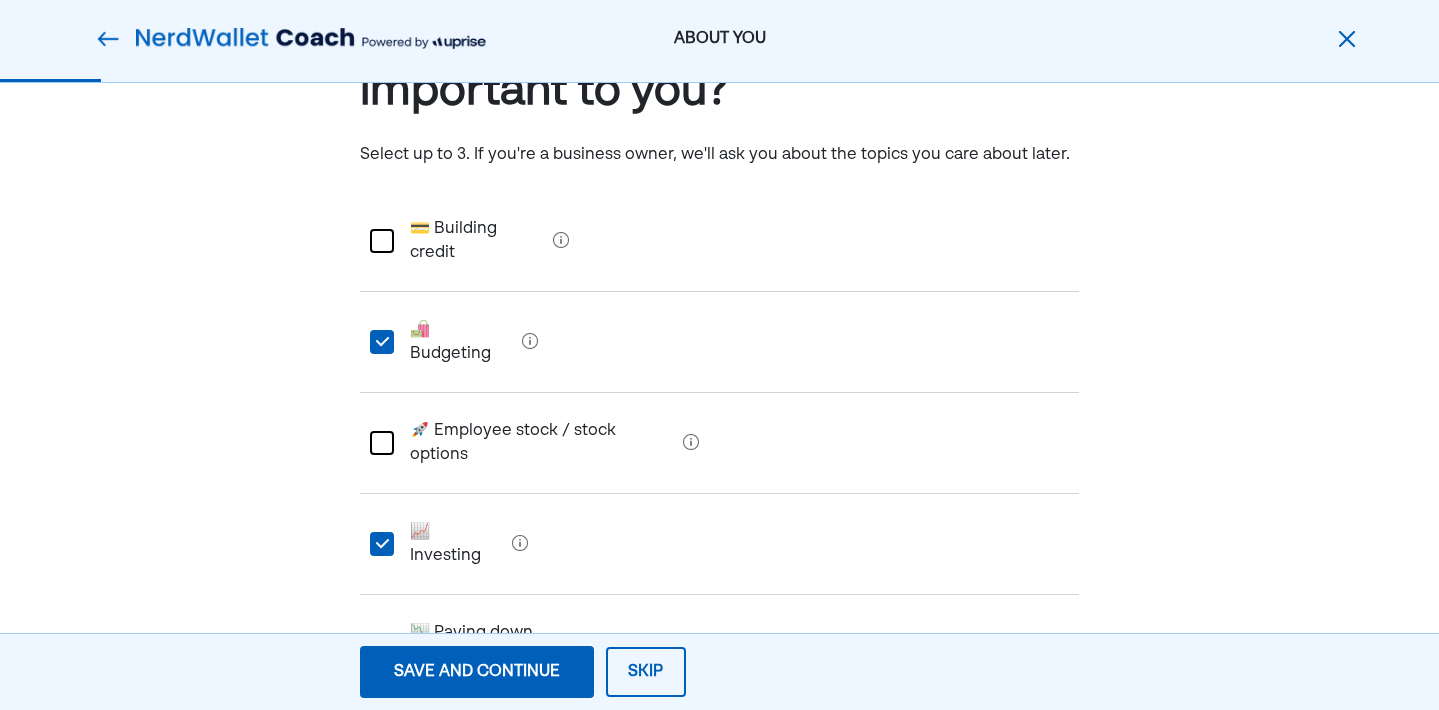 click at bounding box center (382, 443) 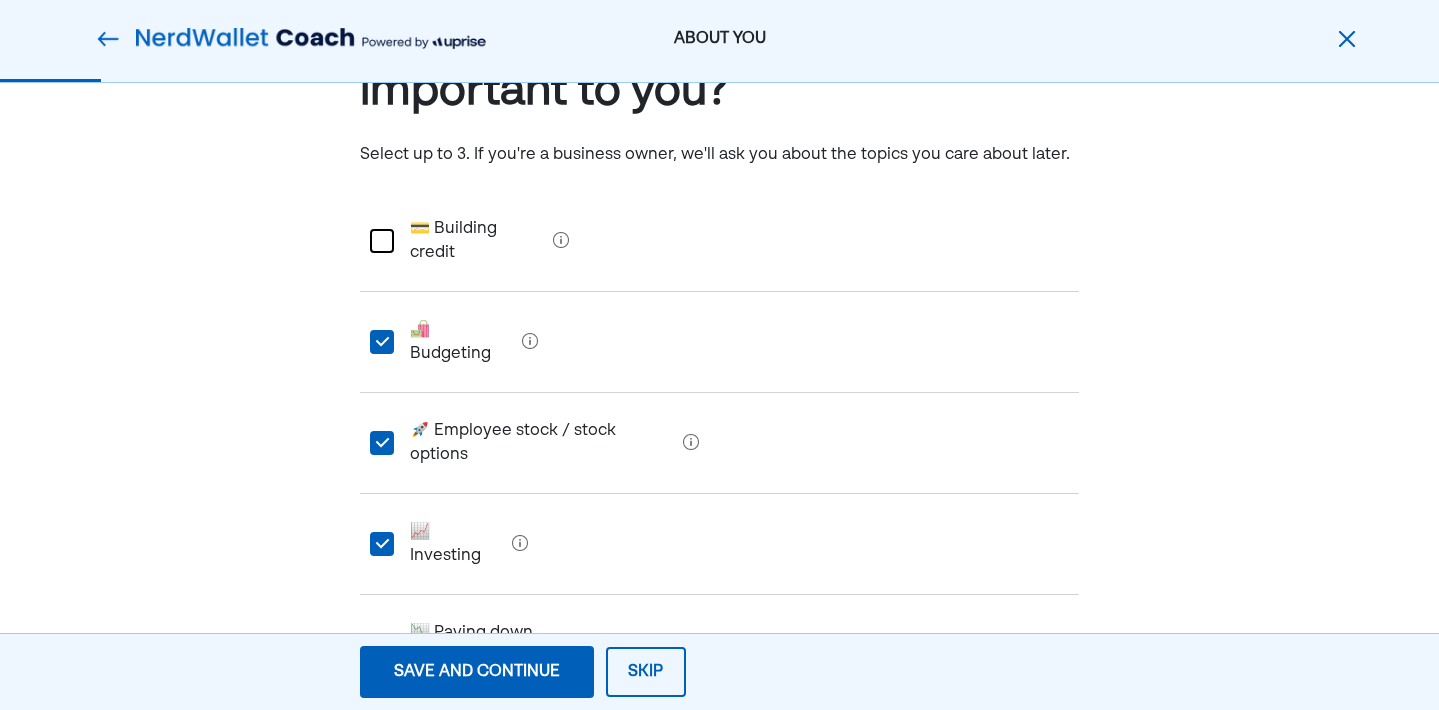 click on "Save and continue" at bounding box center [477, 672] 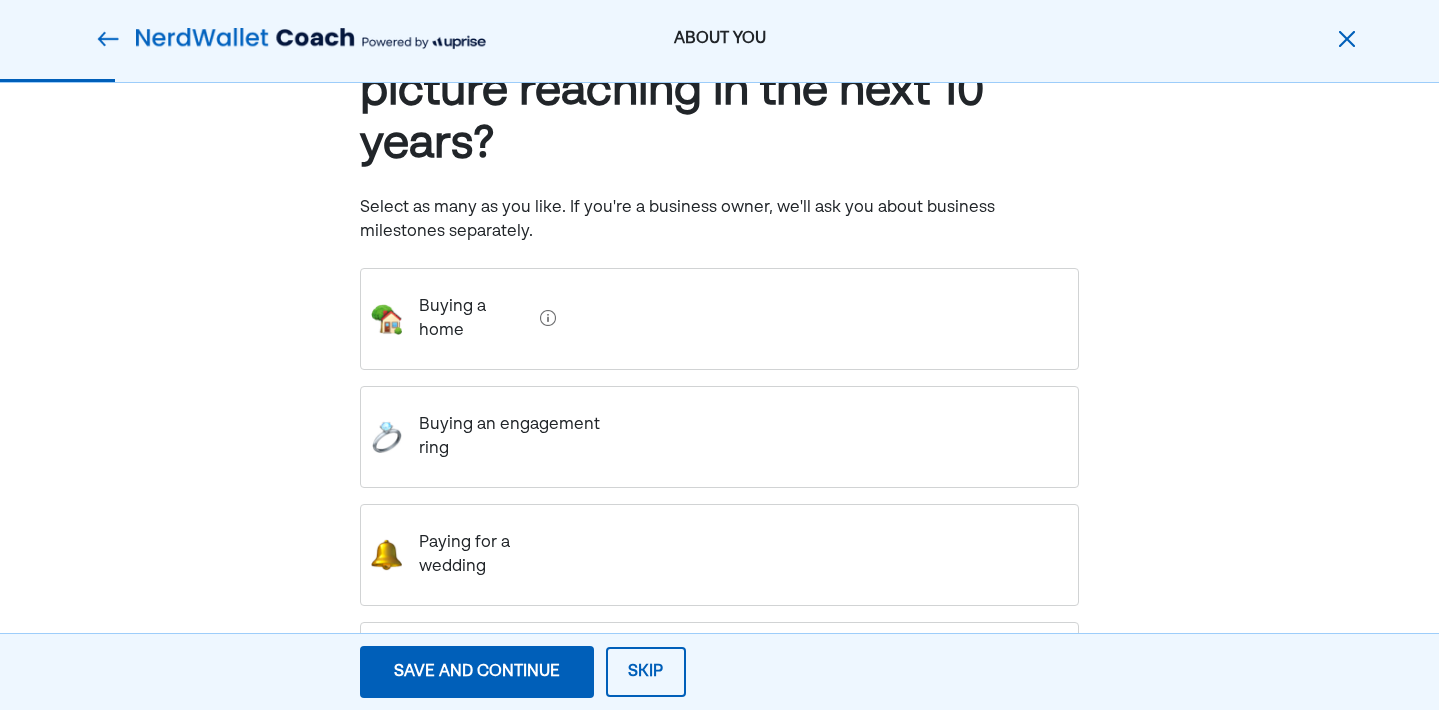 scroll, scrollTop: 0, scrollLeft: 0, axis: both 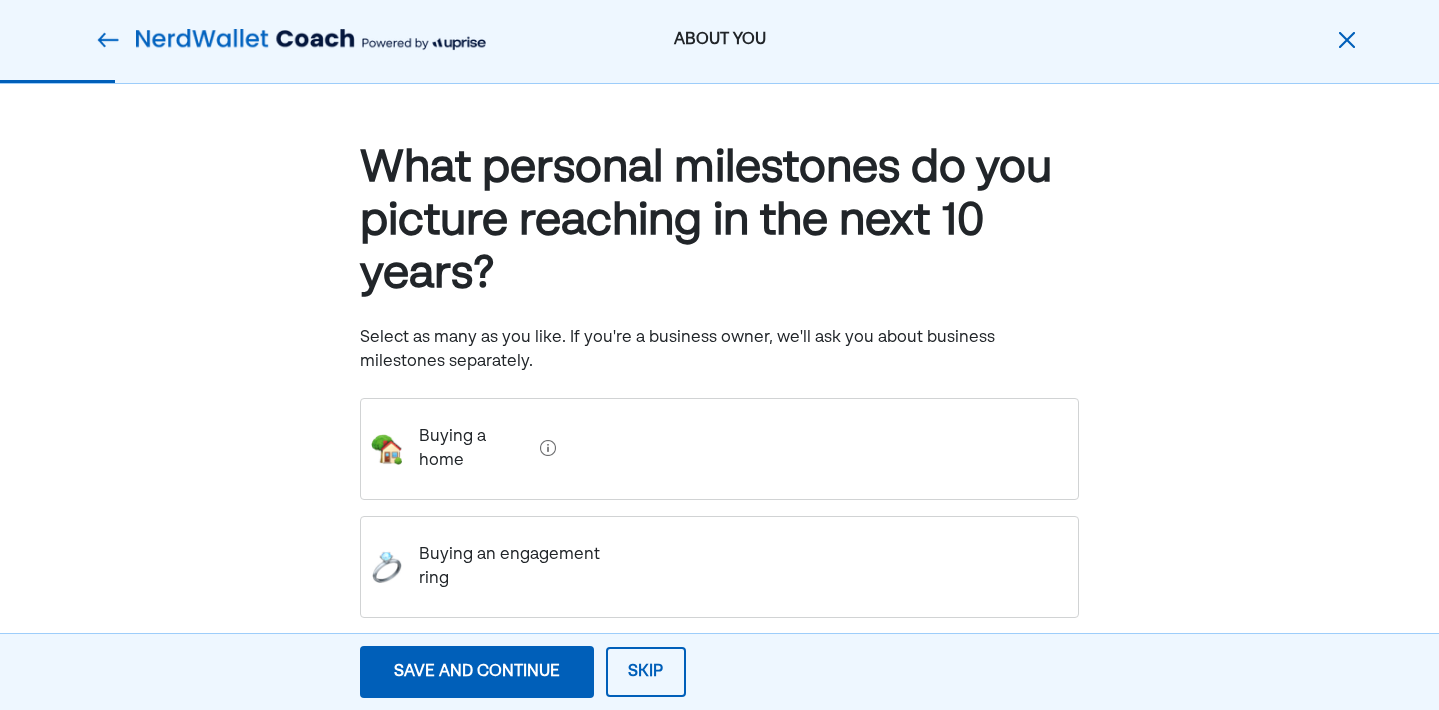 click on "Buying a home" at bounding box center (467, 449) 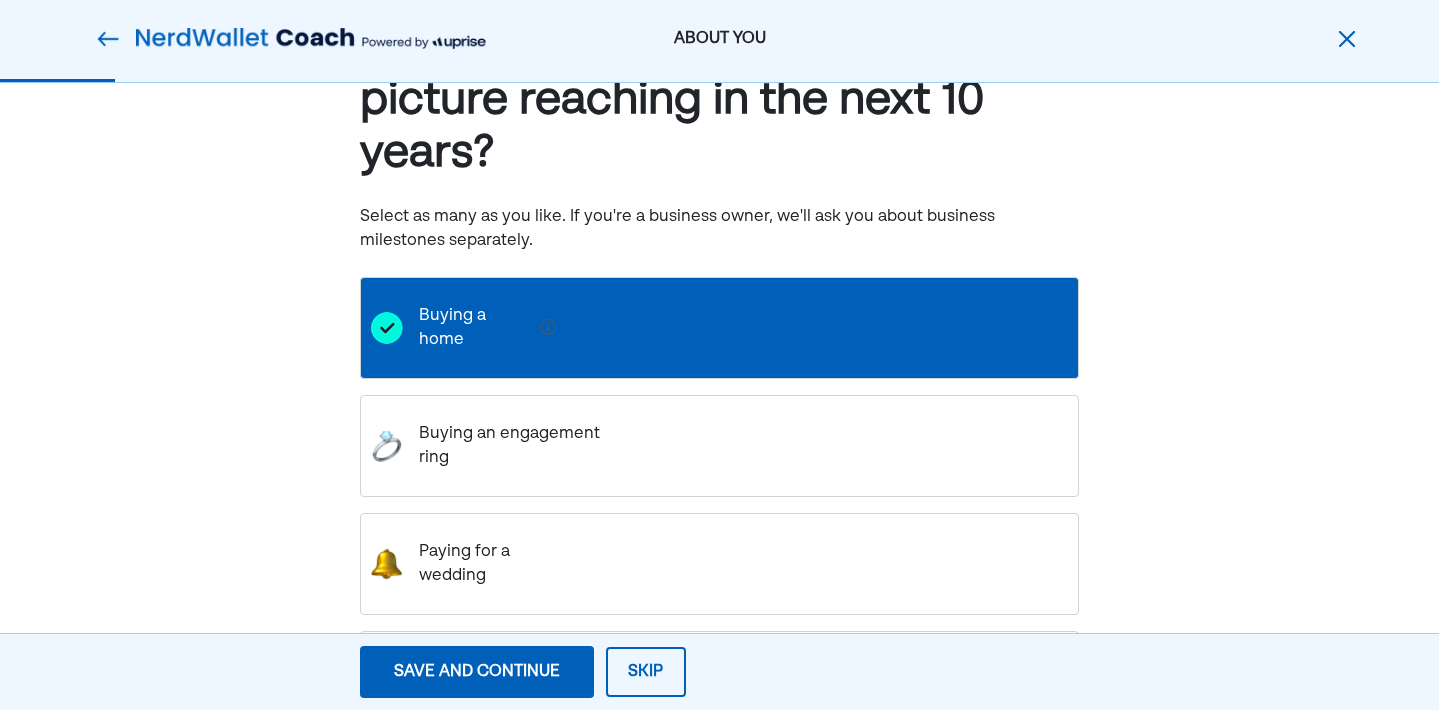 scroll, scrollTop: 134, scrollLeft: 0, axis: vertical 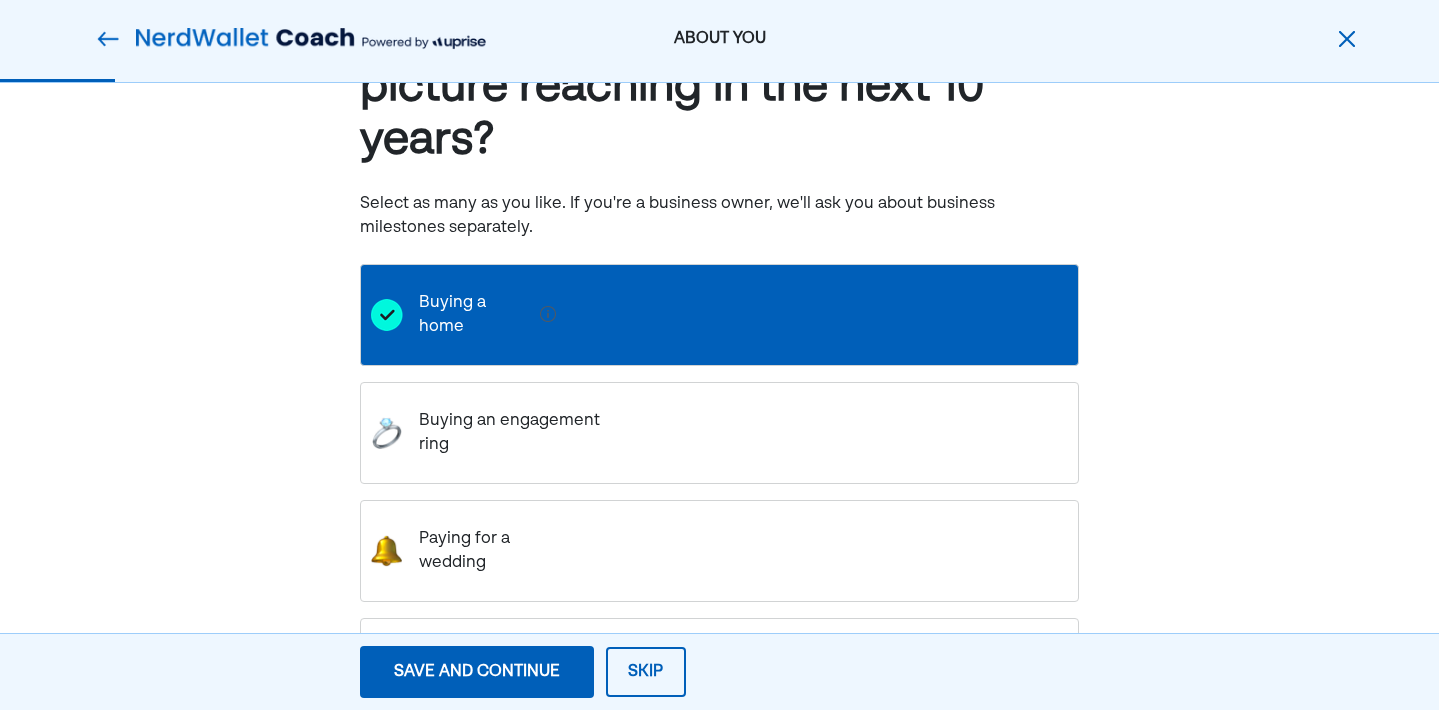 click on "Buying an engagement ring" at bounding box center (516, 433) 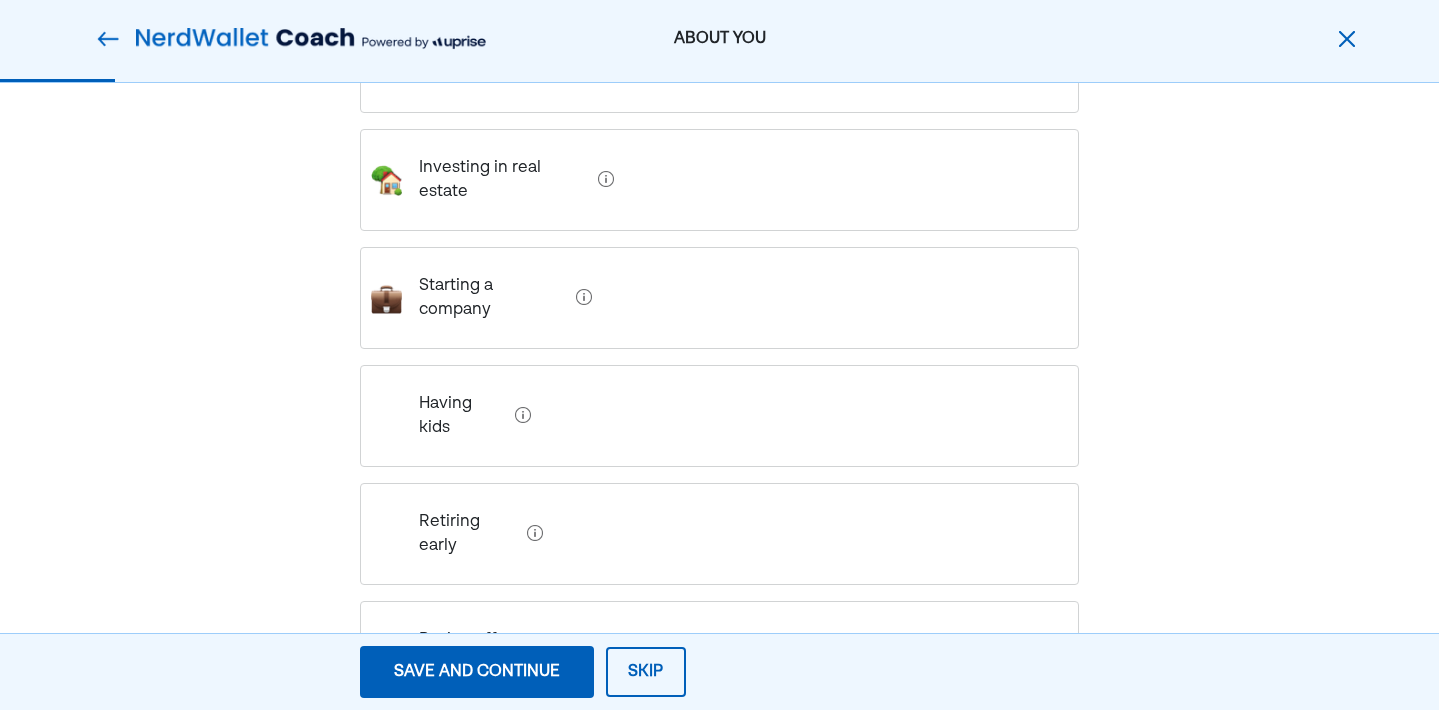 scroll, scrollTop: 621, scrollLeft: 0, axis: vertical 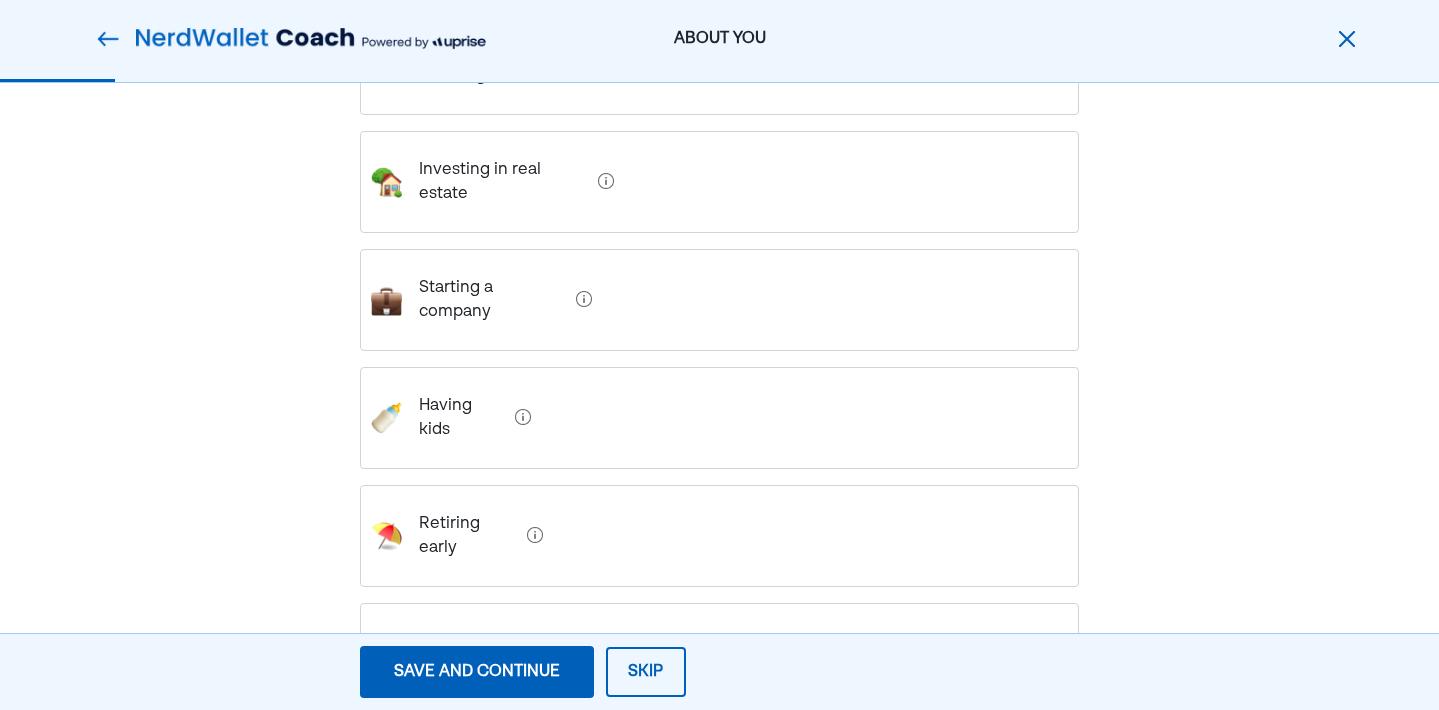 click on "Save and continue" at bounding box center [477, 672] 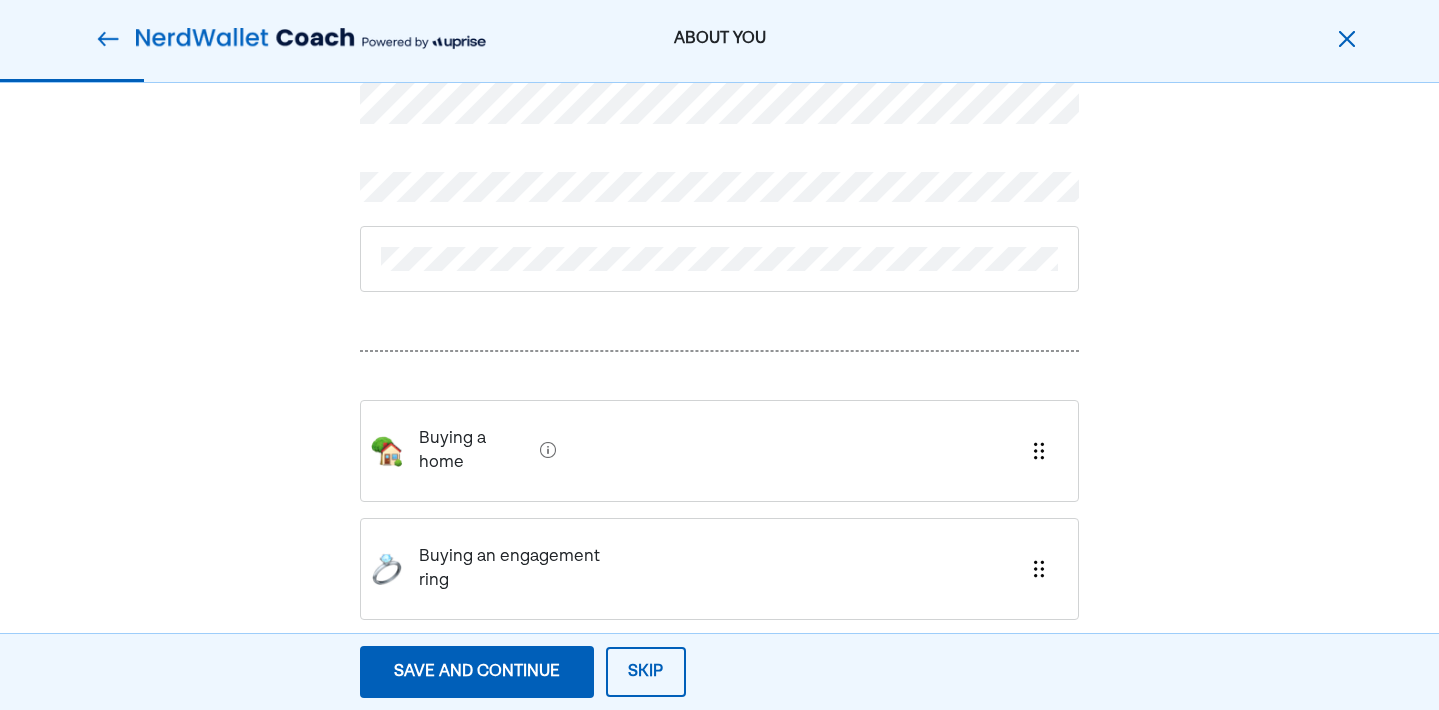 scroll, scrollTop: 117, scrollLeft: 0, axis: vertical 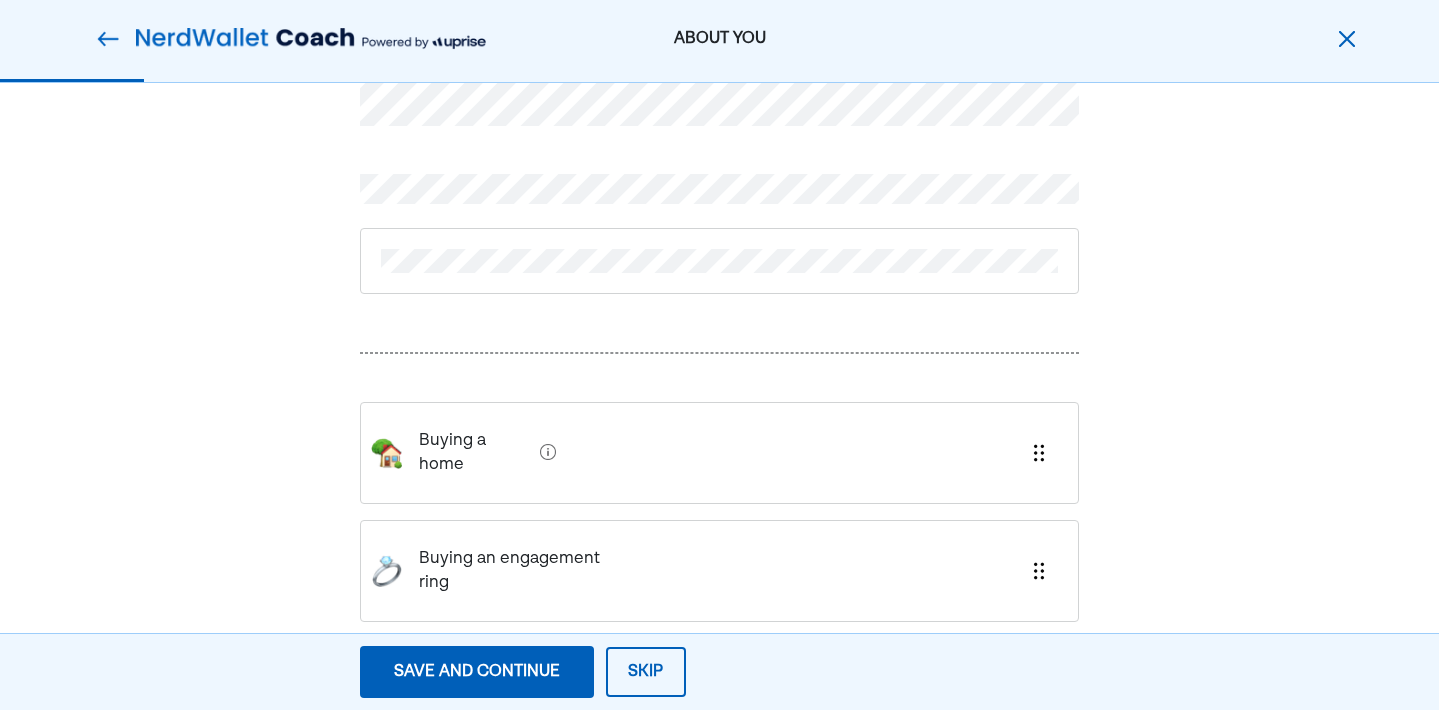 click on "Buying a home" at bounding box center (720, 453) 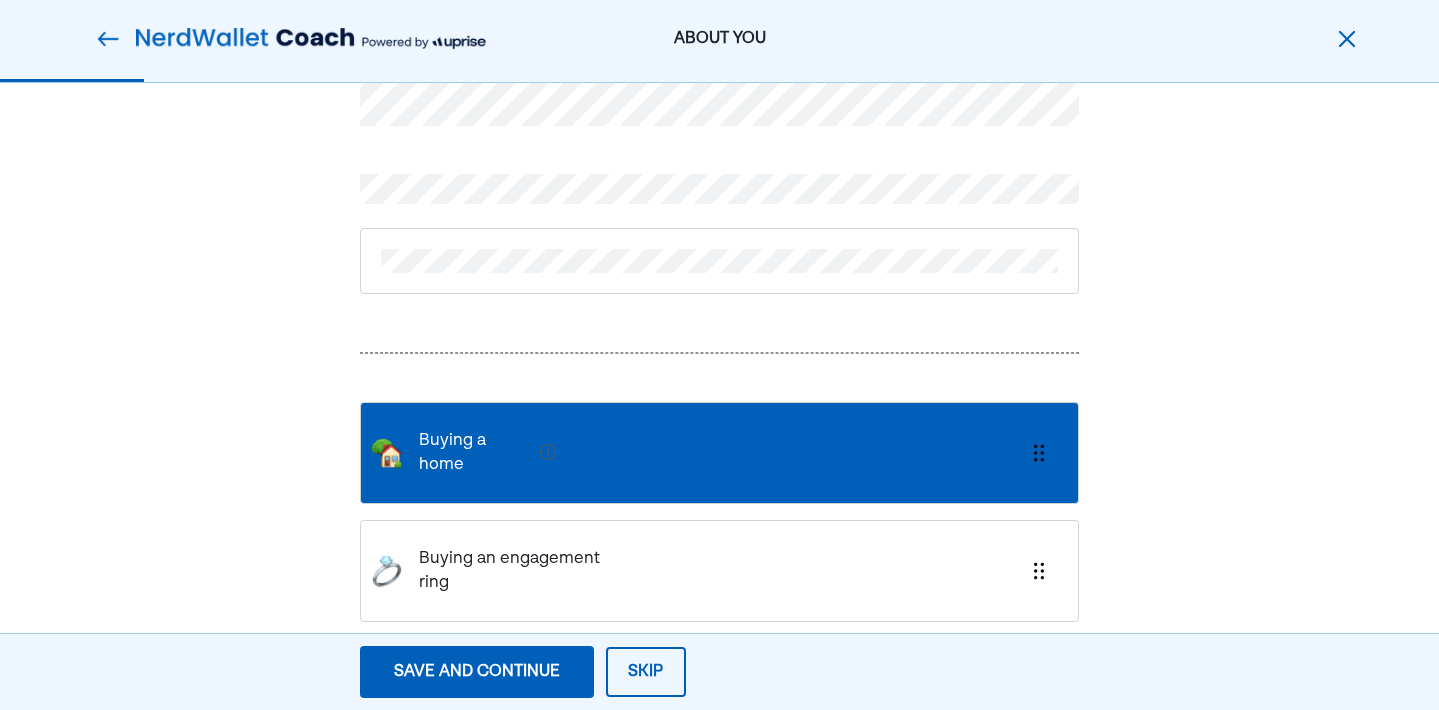 click on "Save and continue" at bounding box center (477, 672) 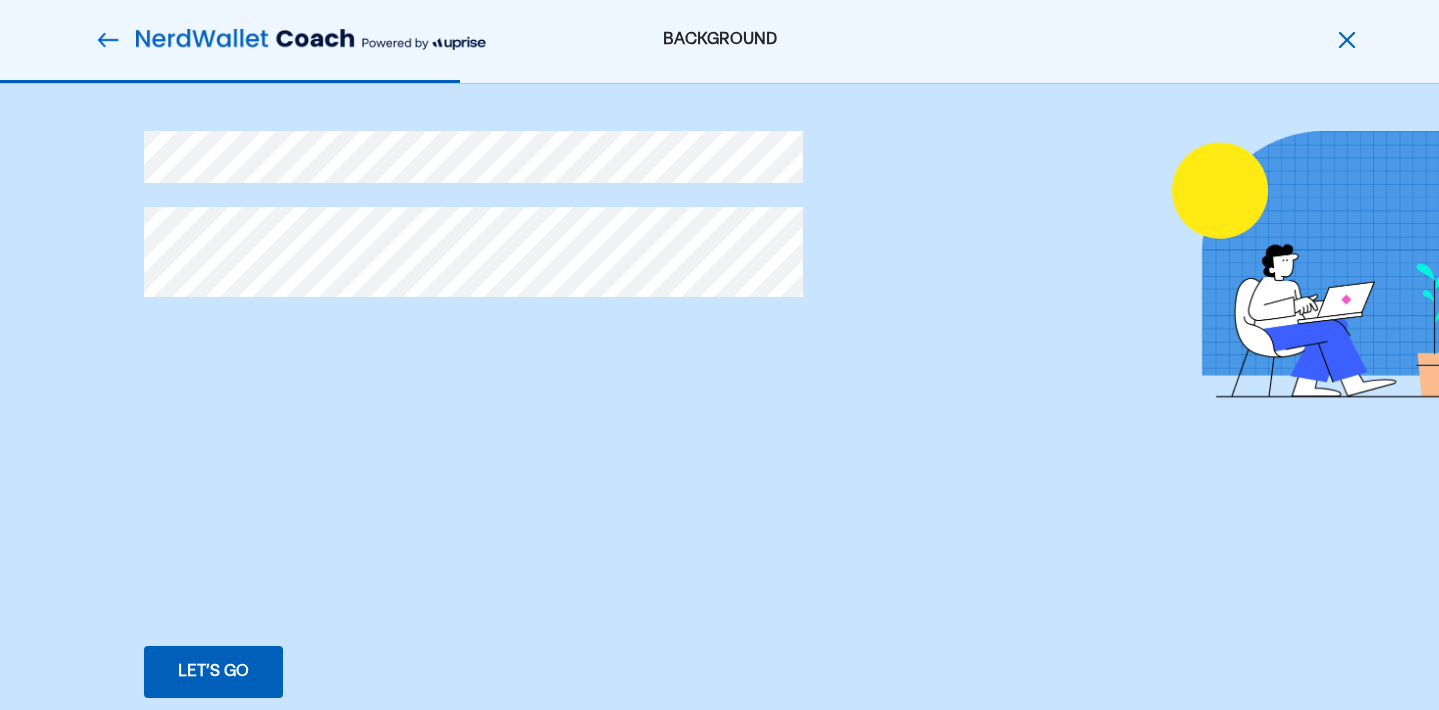 click on "Let’s go Save Let’s go" at bounding box center [213, 672] 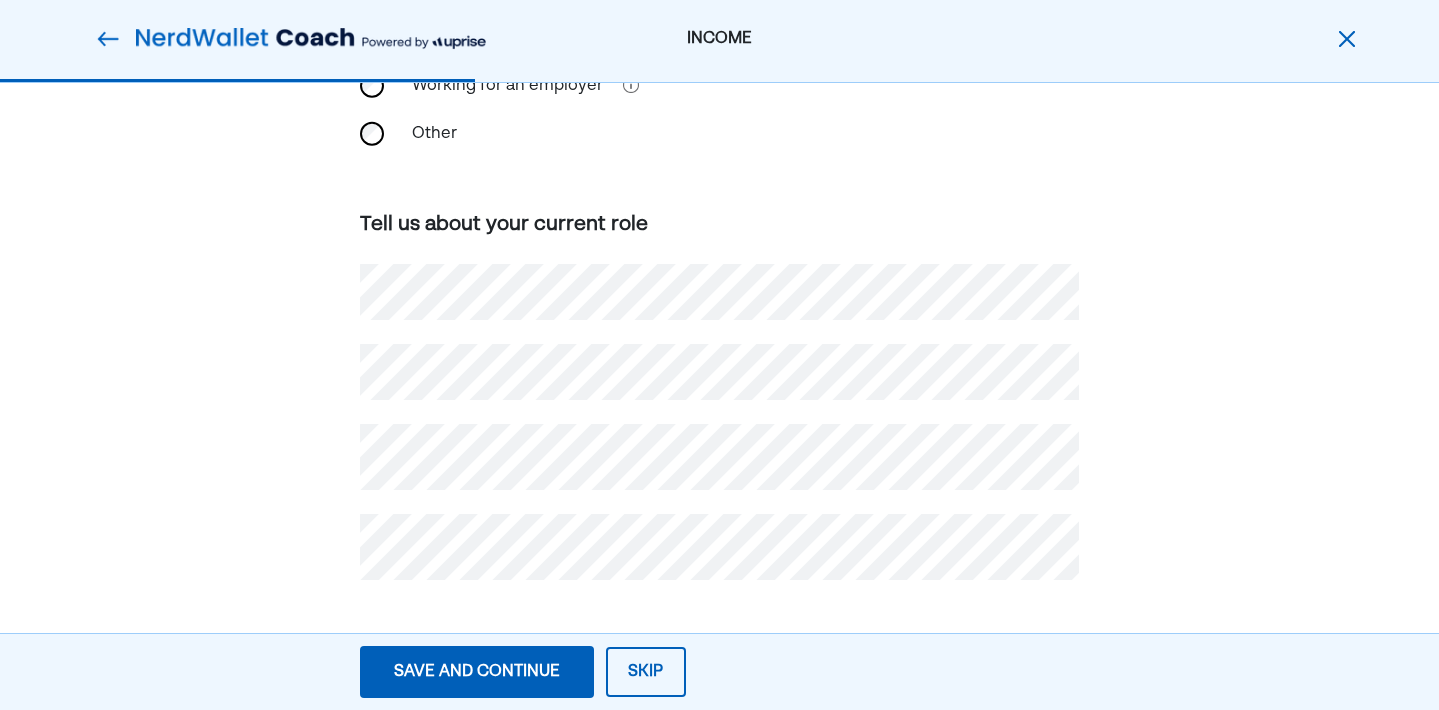 scroll, scrollTop: 277, scrollLeft: 0, axis: vertical 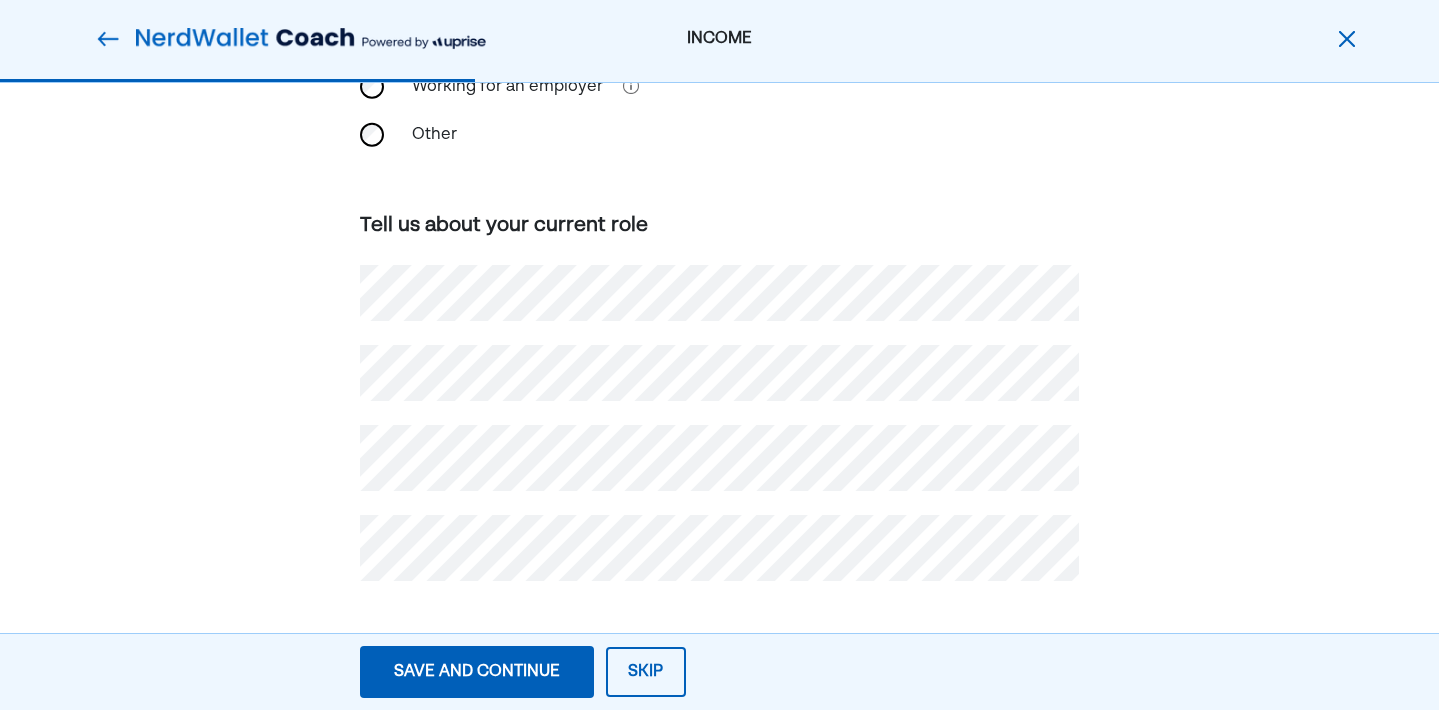click on "Save and continue" at bounding box center (477, 672) 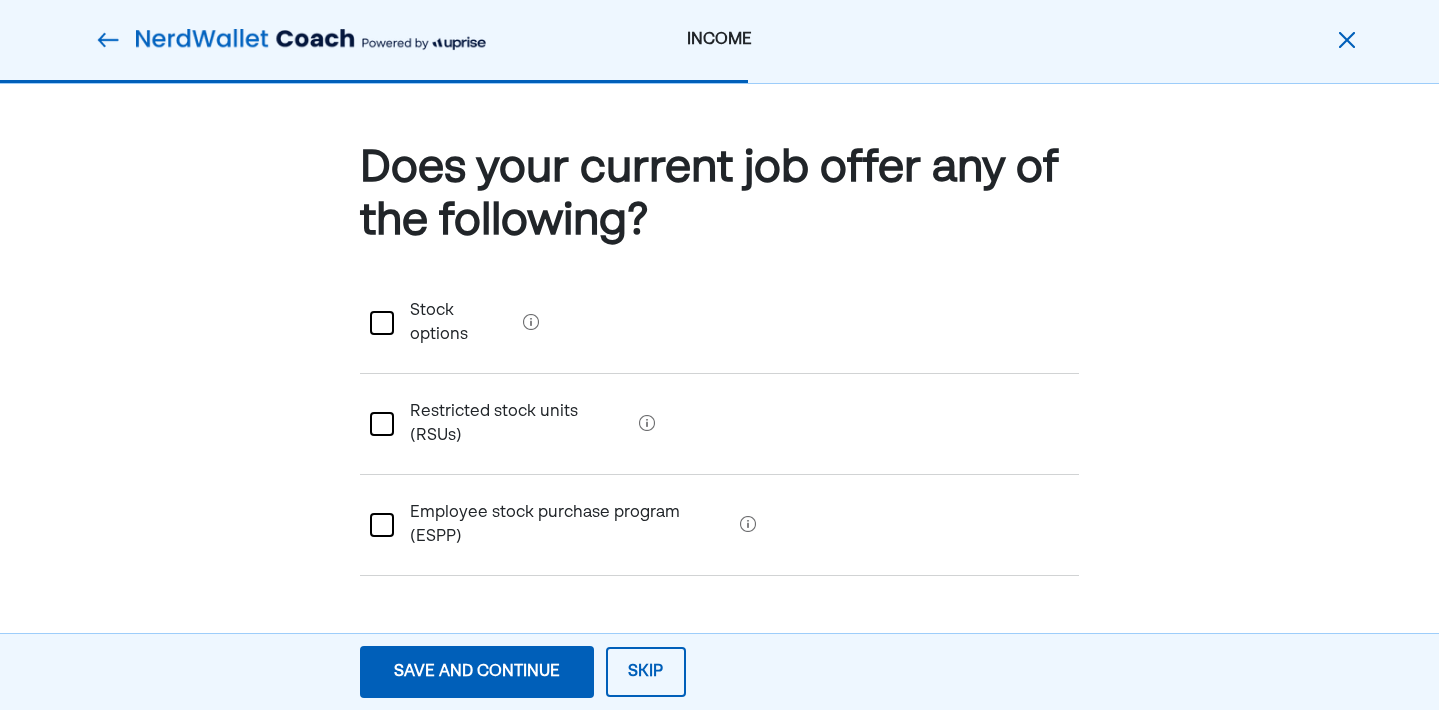 click on "Save and continue" at bounding box center (477, 672) 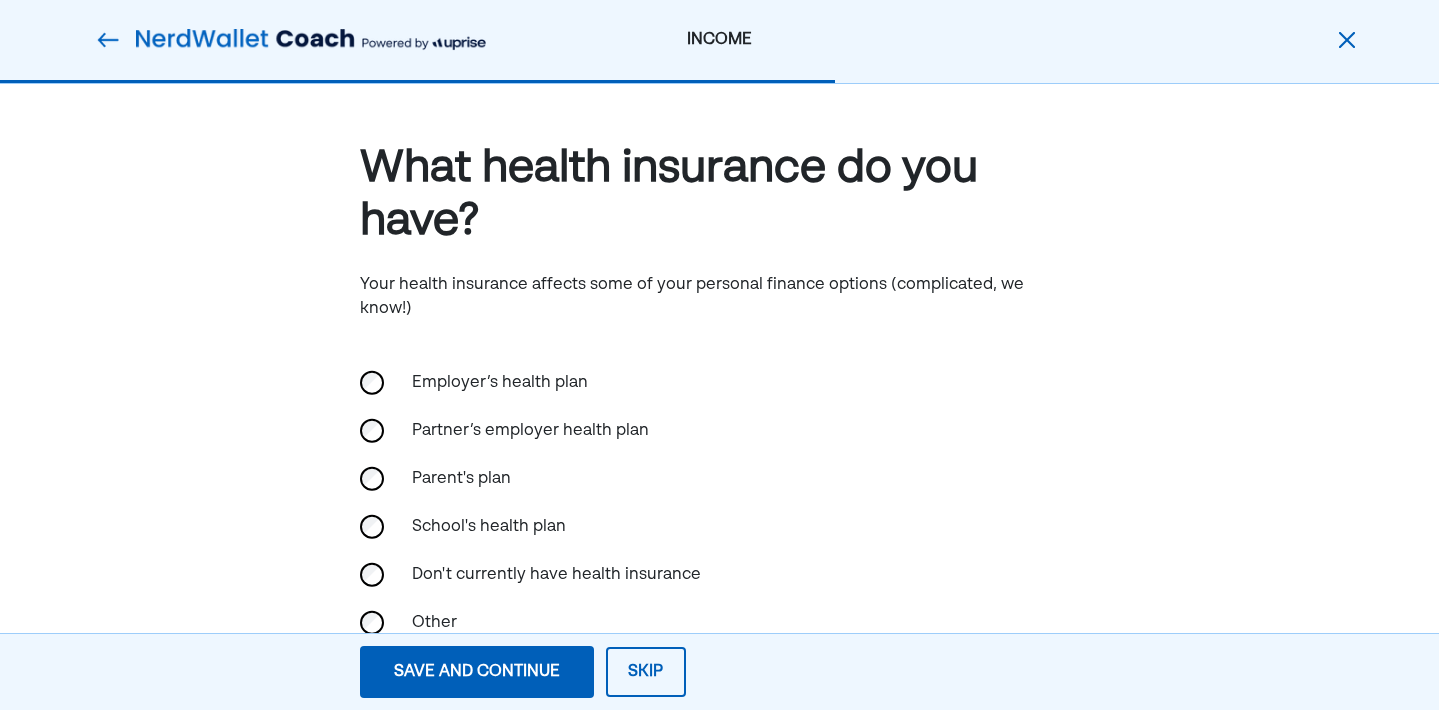 click on "Save and continue" at bounding box center [477, 672] 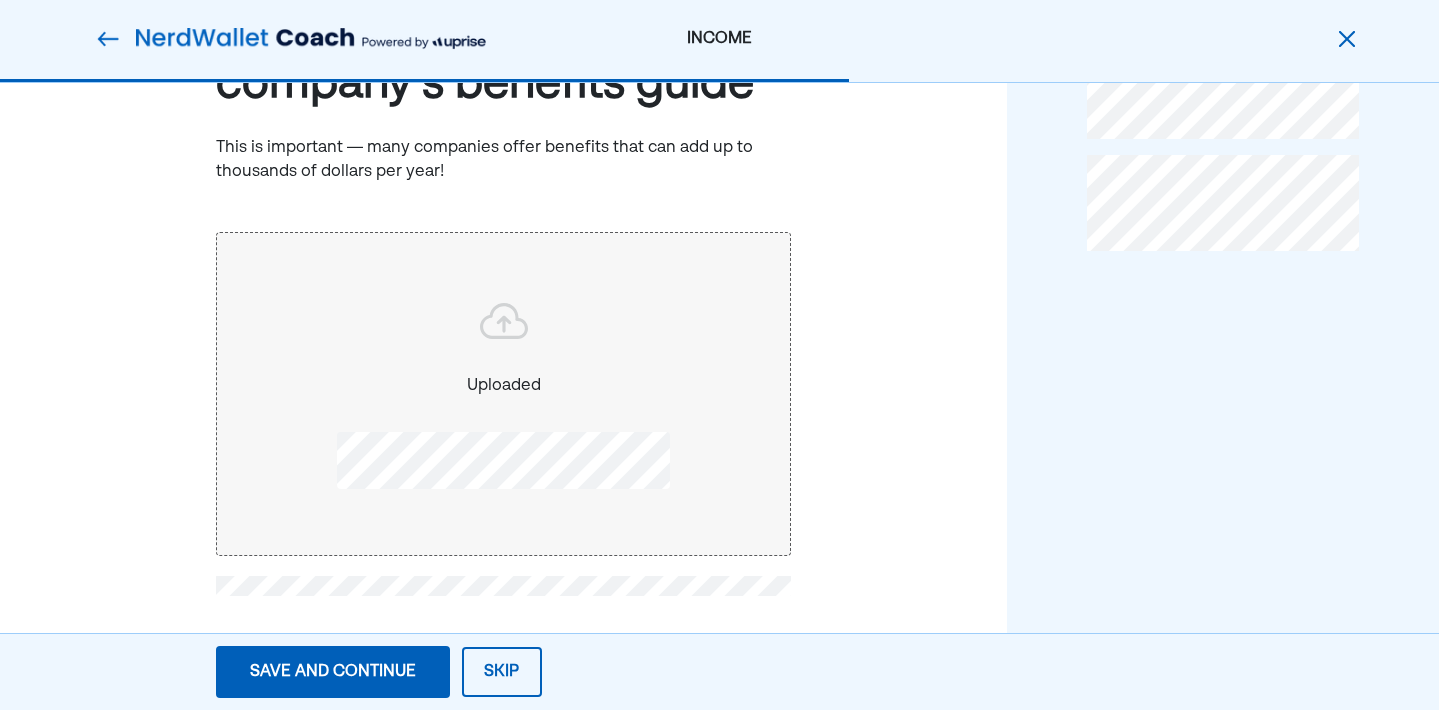 scroll, scrollTop: 136, scrollLeft: 0, axis: vertical 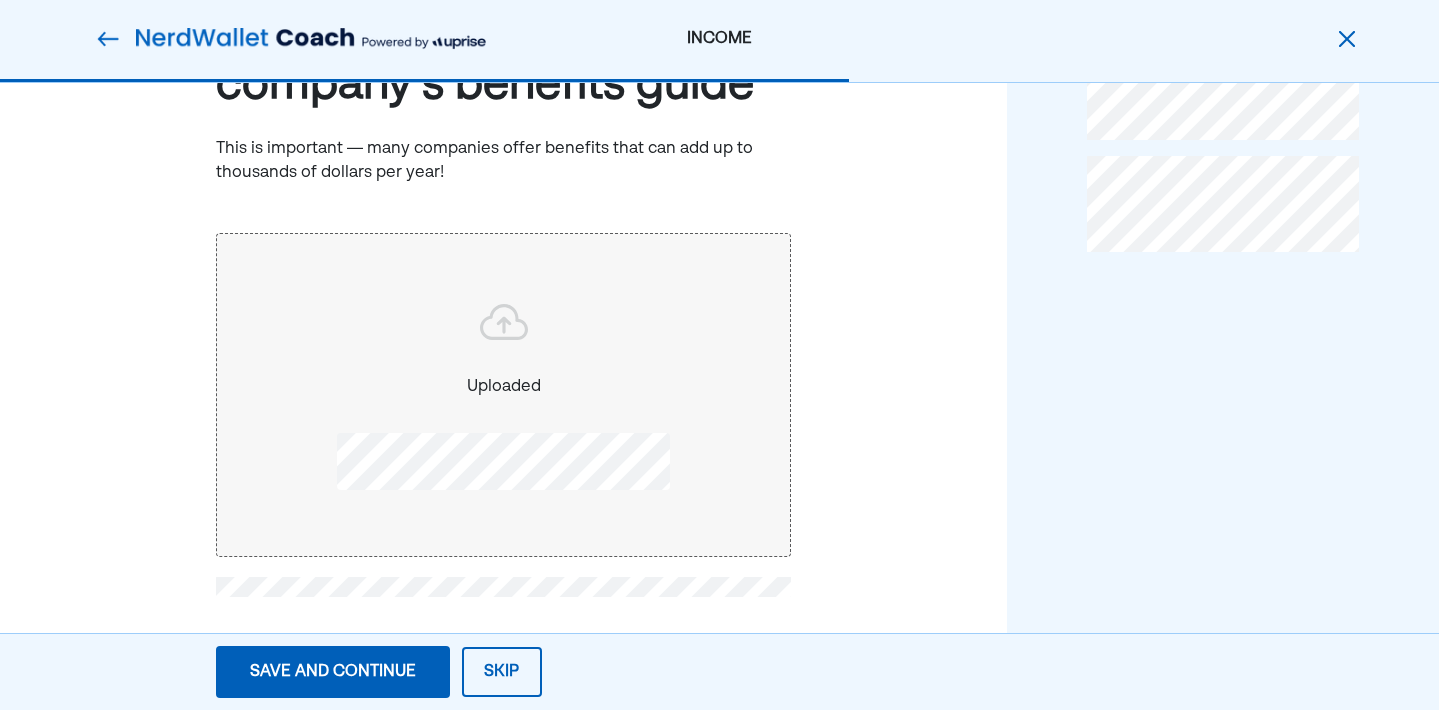 click on "Save and continue" at bounding box center [333, 672] 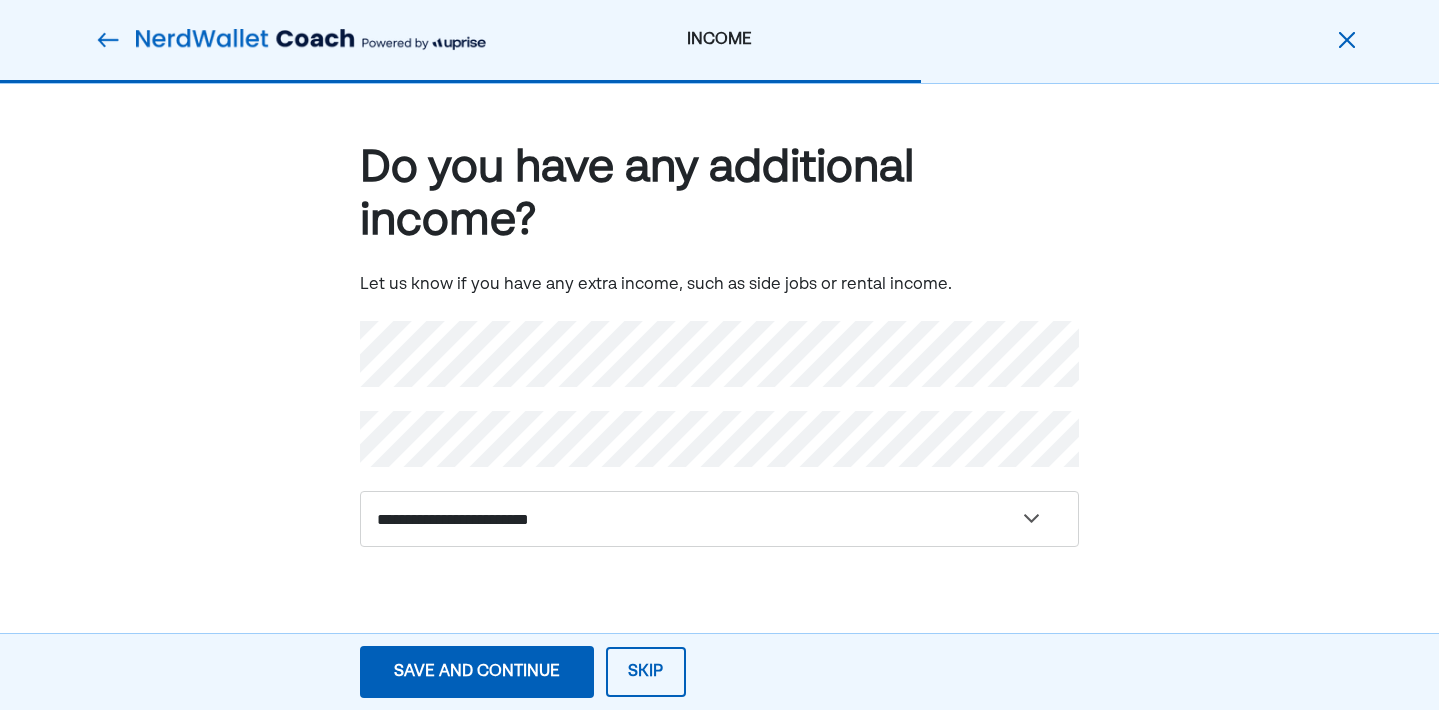 scroll, scrollTop: 0, scrollLeft: 0, axis: both 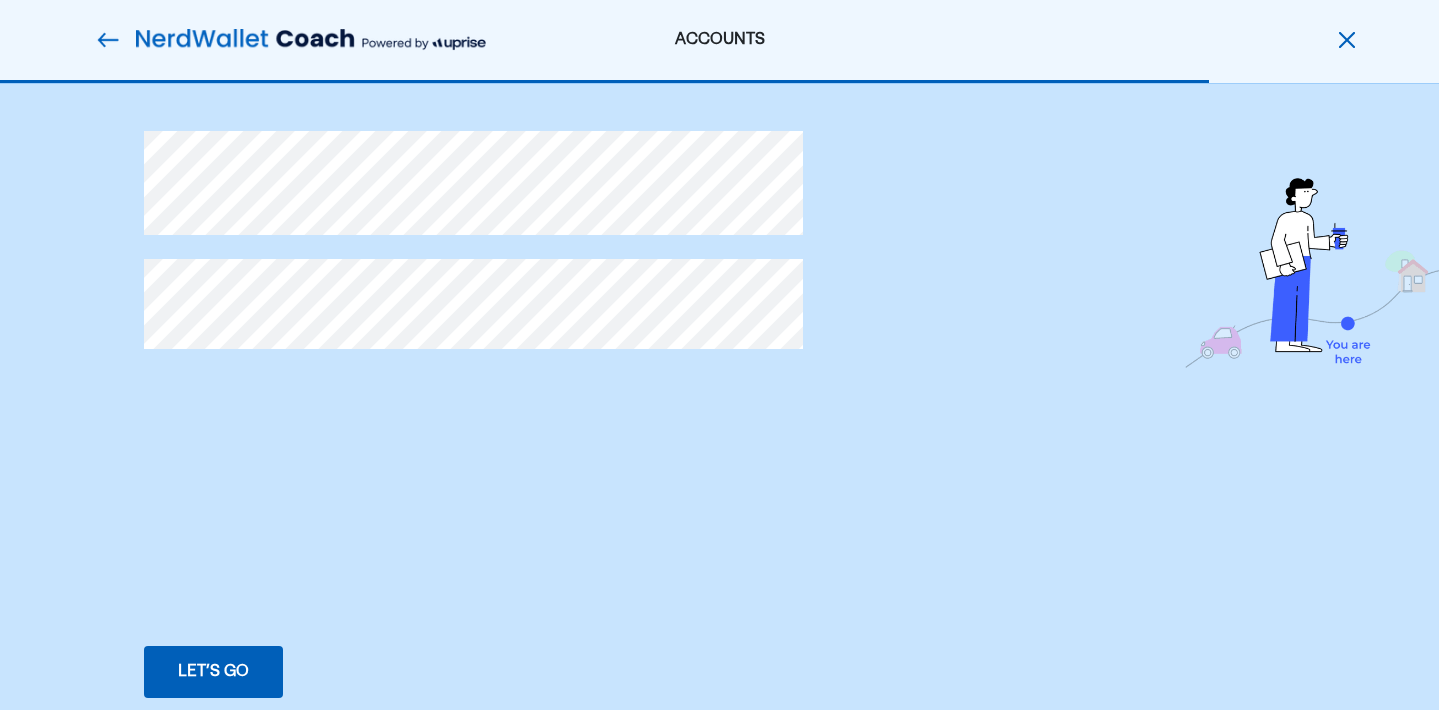 click on "Let’s go" at bounding box center (213, 672) 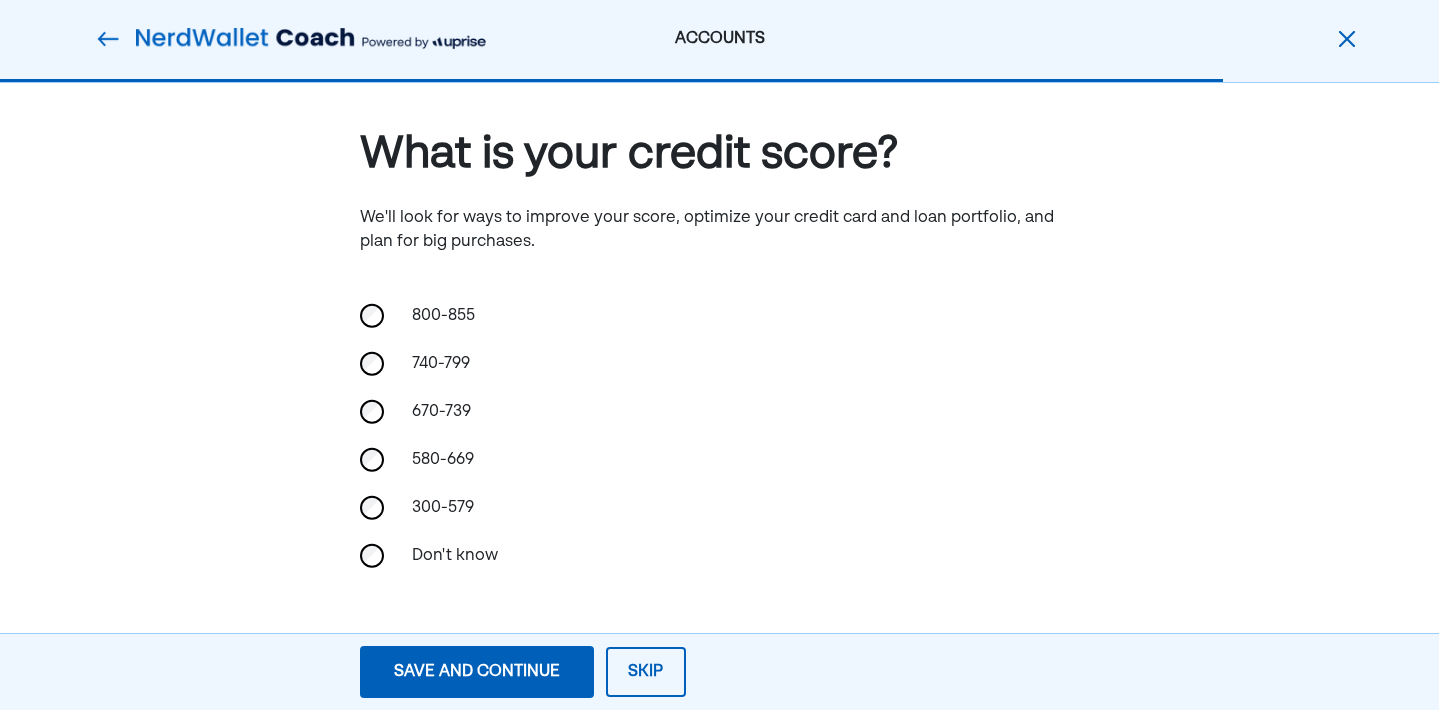 scroll, scrollTop: 13, scrollLeft: 0, axis: vertical 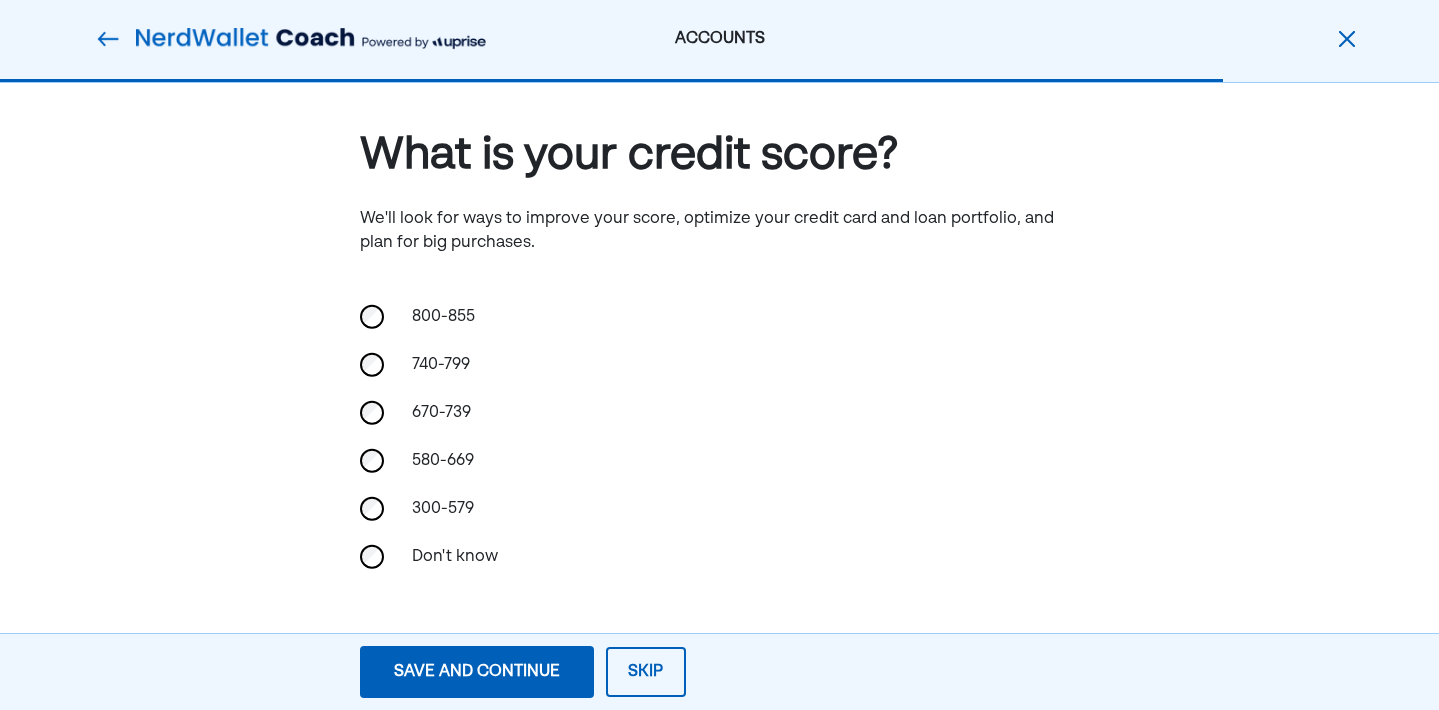 click on "Save and continue" at bounding box center (477, 672) 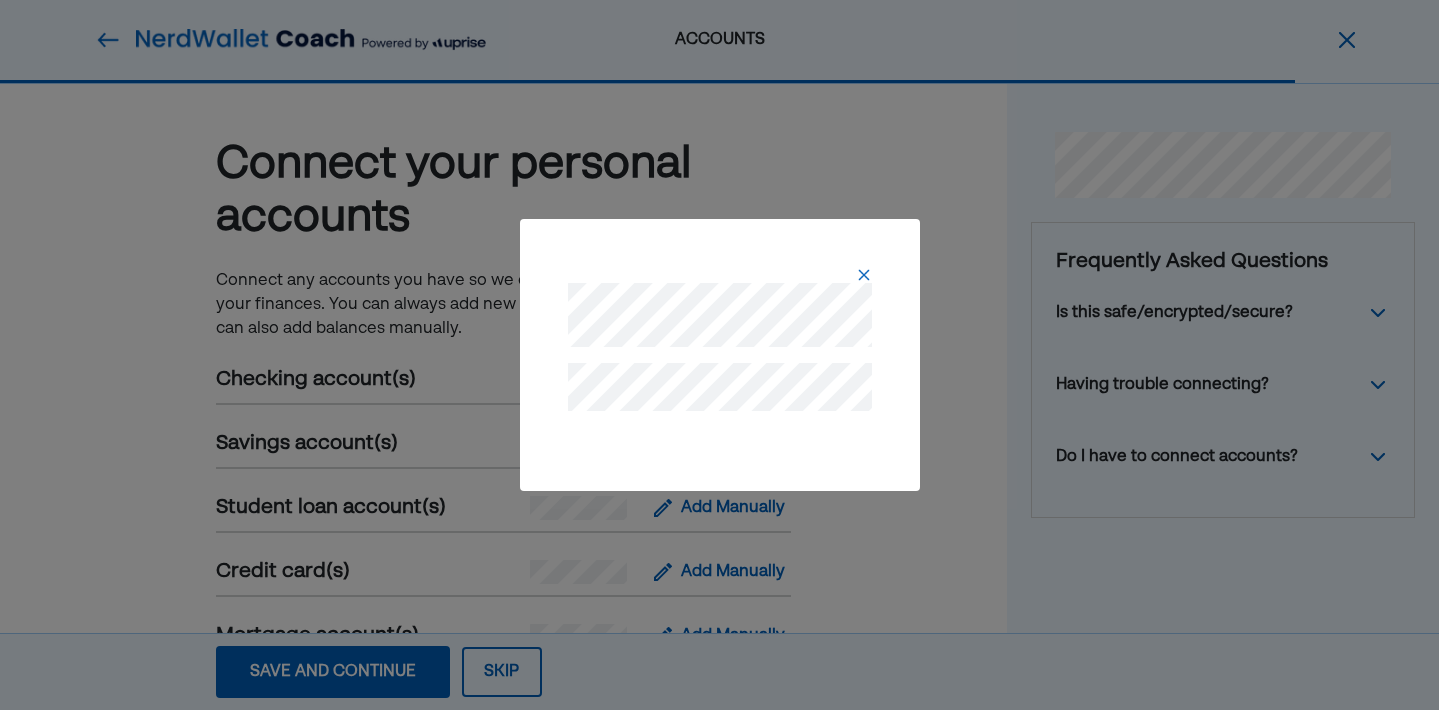 click at bounding box center [864, 275] 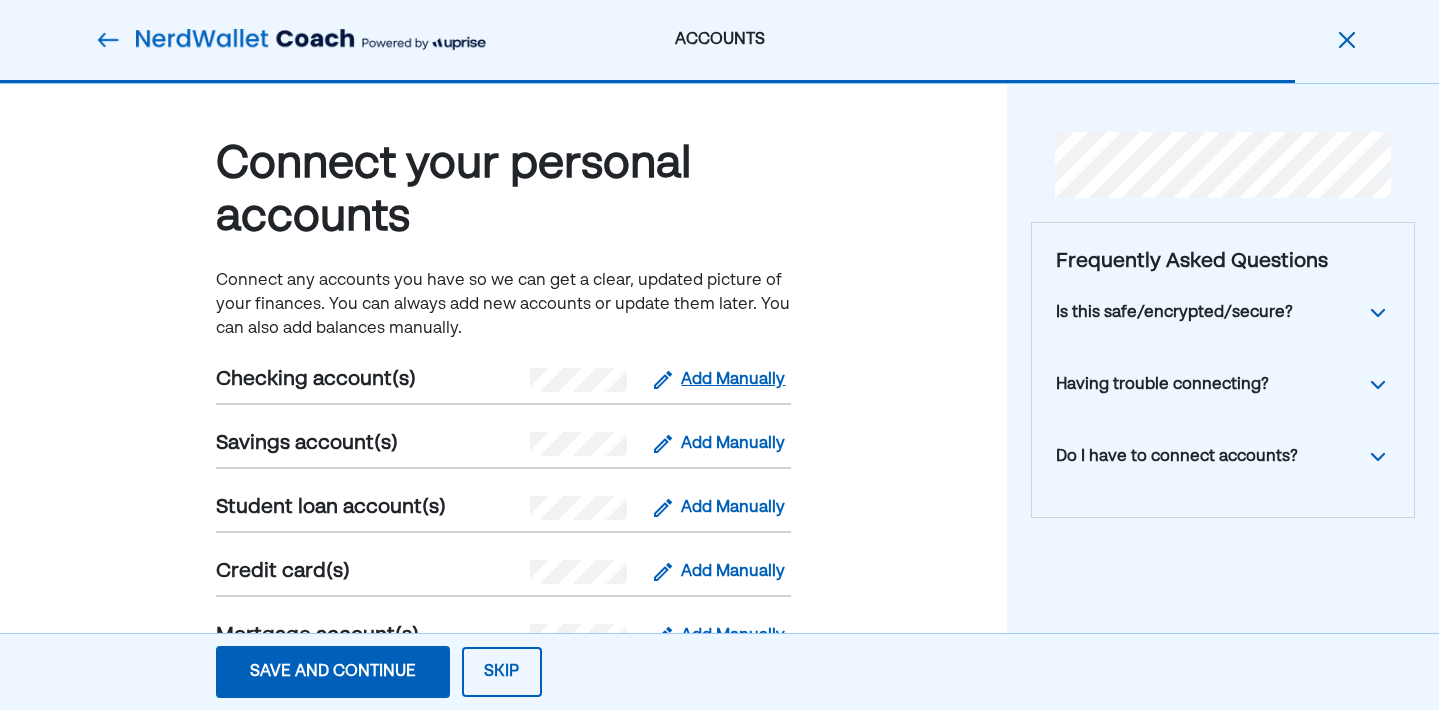click on "Add Manually" at bounding box center [733, 380] 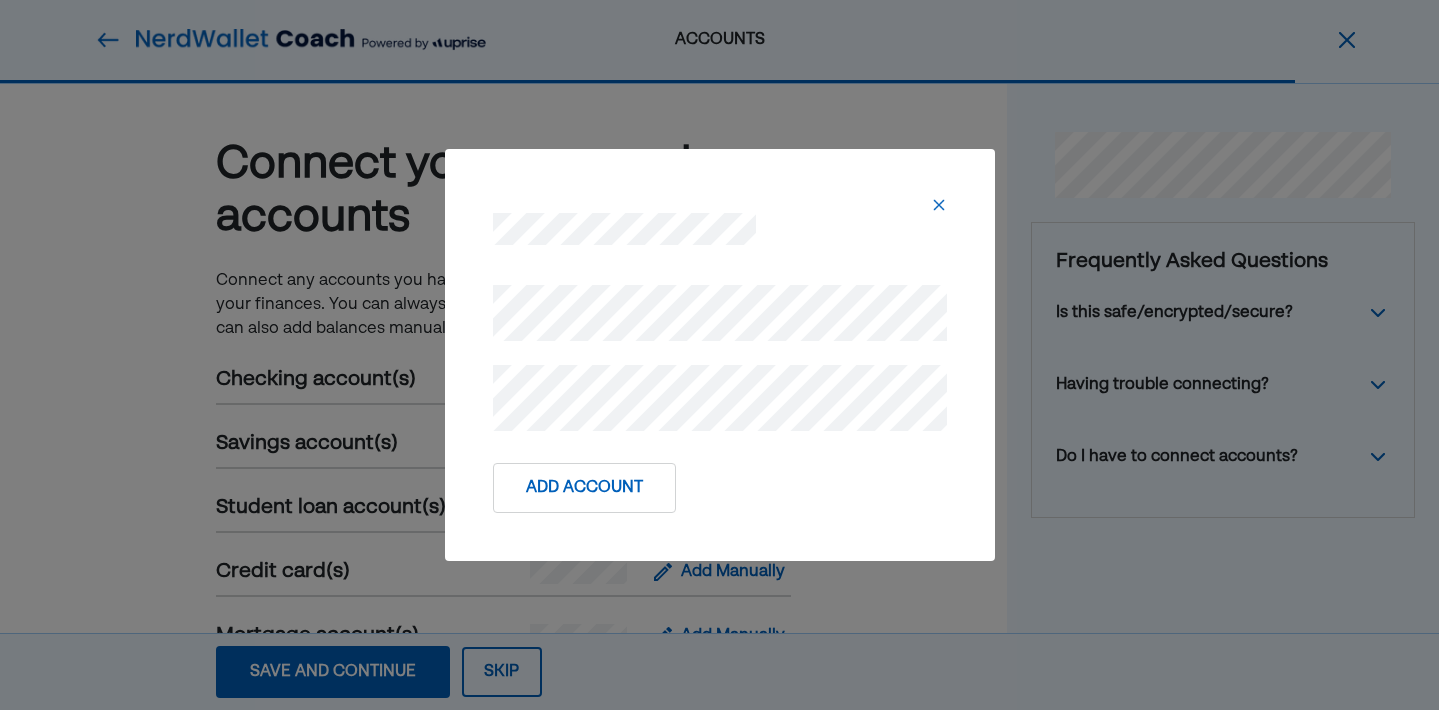 click on "Add Account" at bounding box center (584, 488) 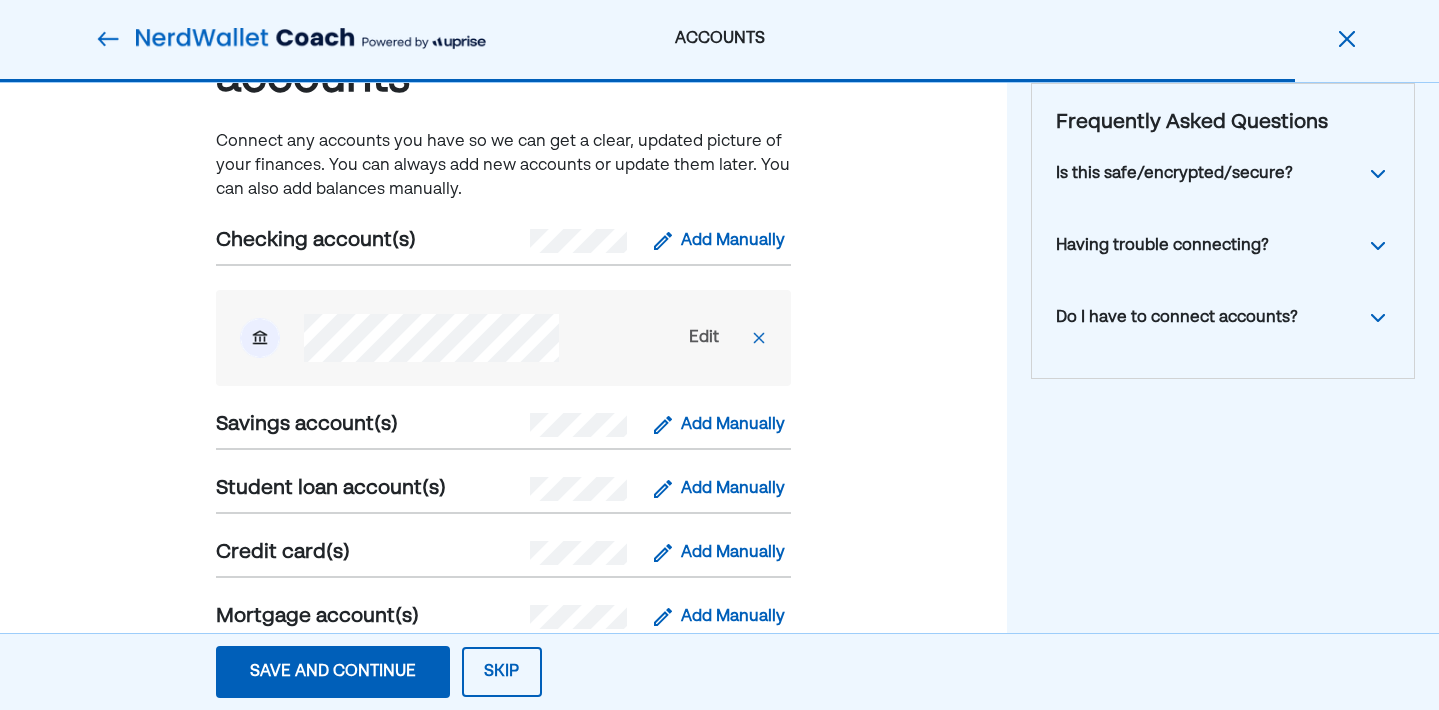 scroll, scrollTop: 141, scrollLeft: 0, axis: vertical 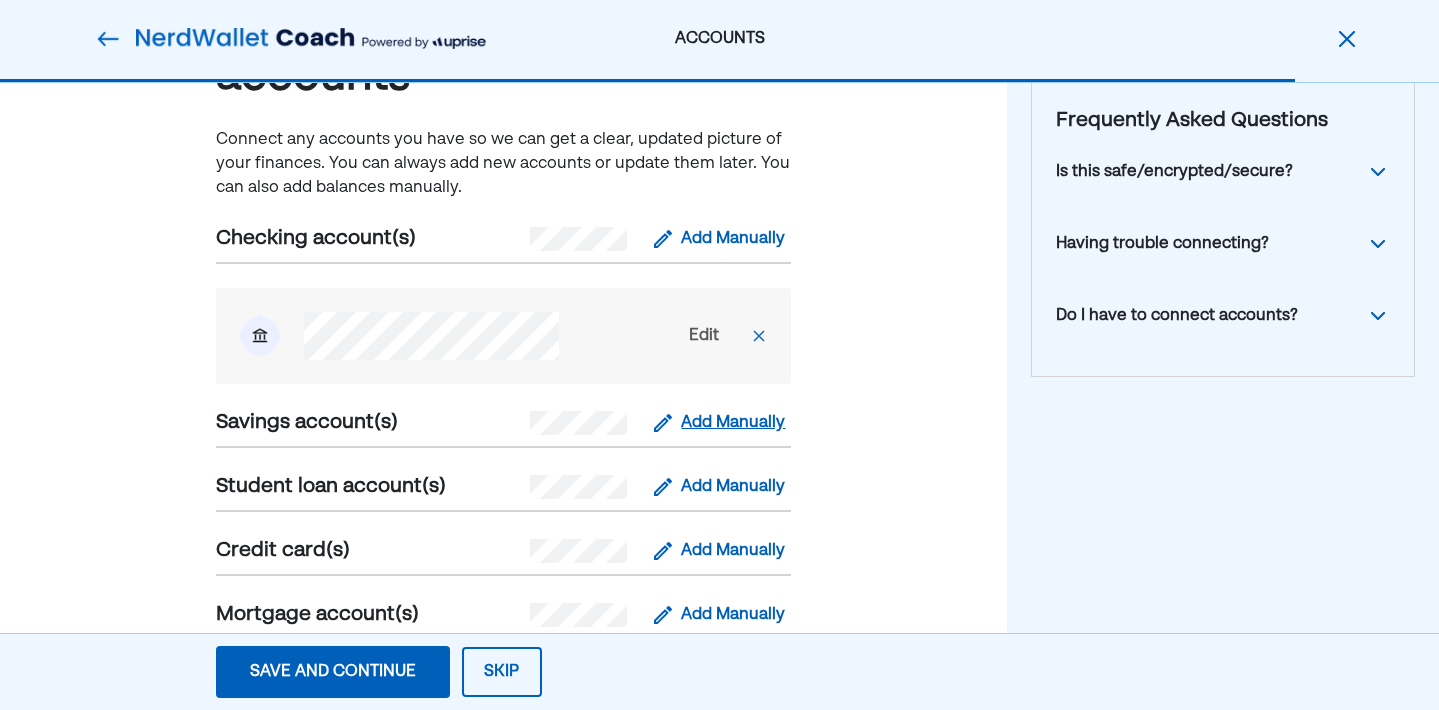 click on "Add Manually" at bounding box center (733, 423) 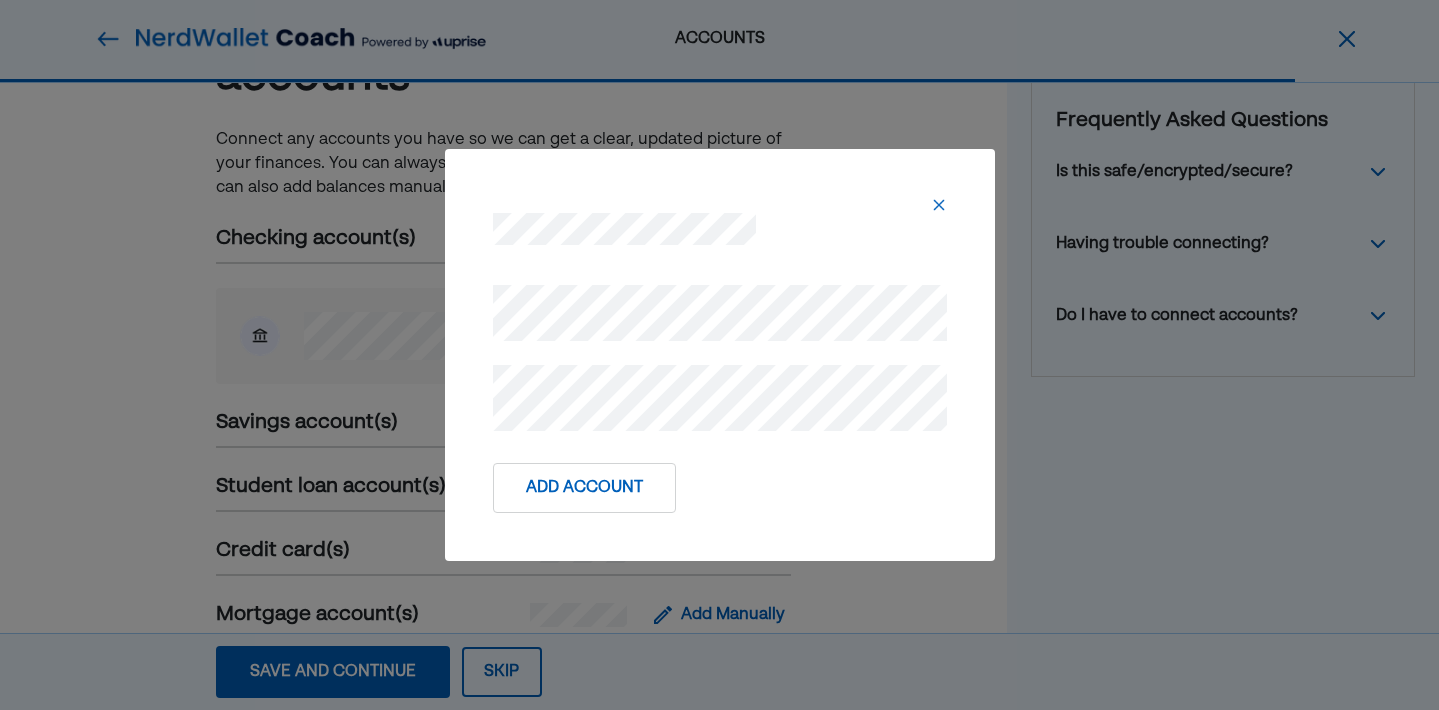 click on "Add Account" at bounding box center [584, 488] 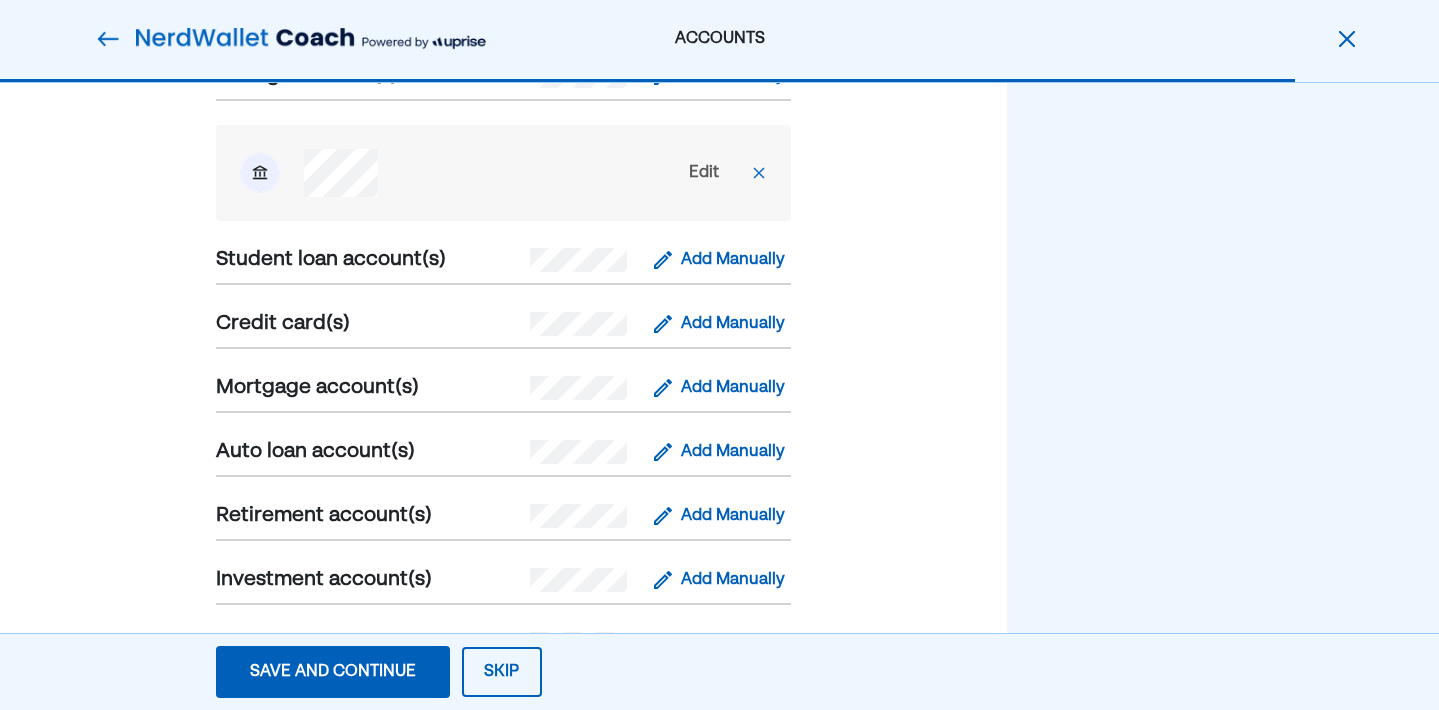 scroll, scrollTop: 487, scrollLeft: 0, axis: vertical 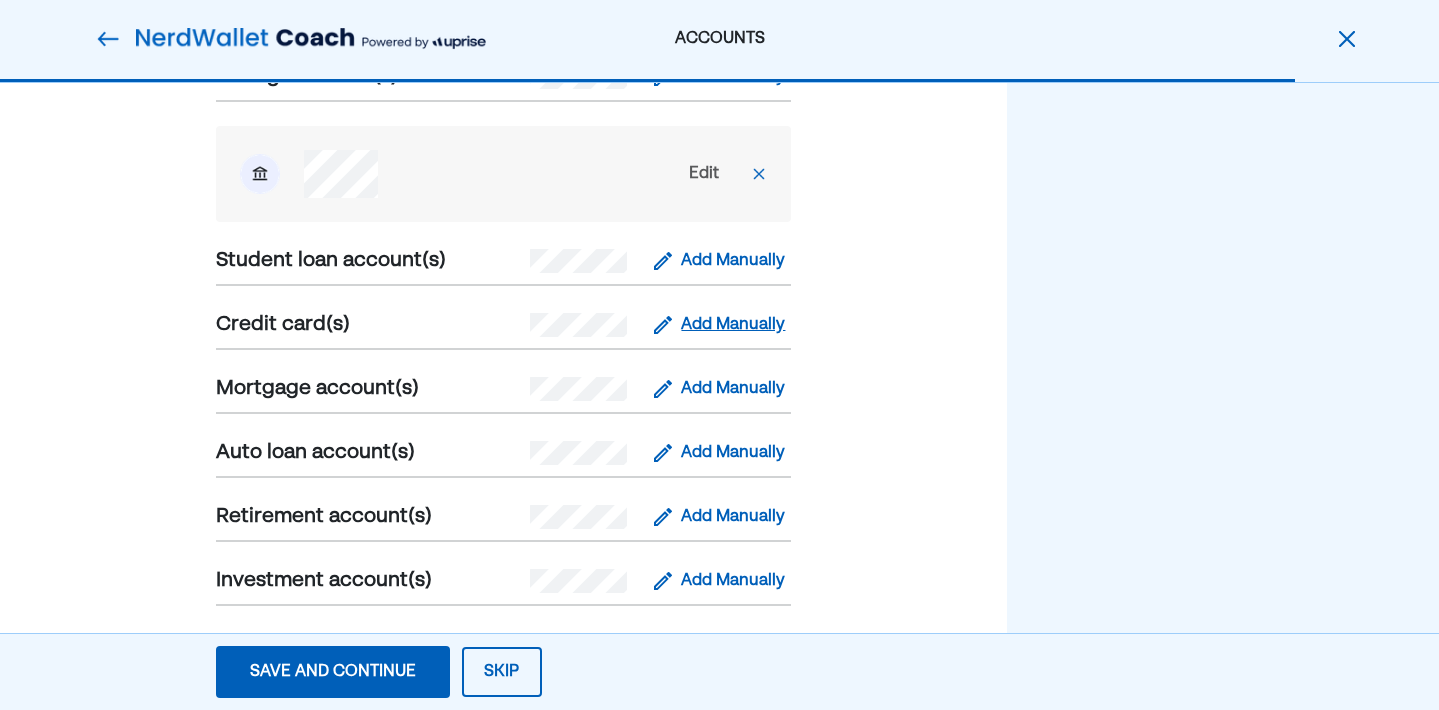 click on "Add Manually" at bounding box center [733, 325] 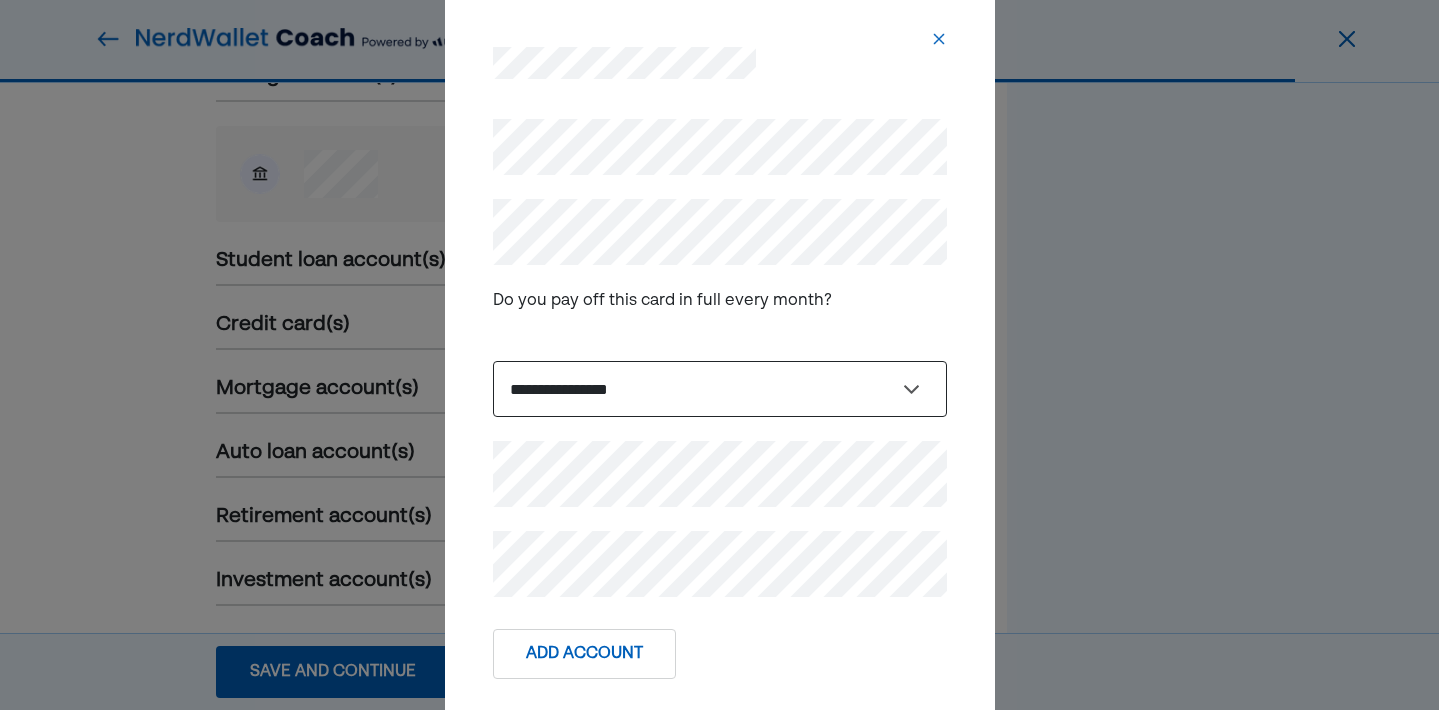 select on "****" 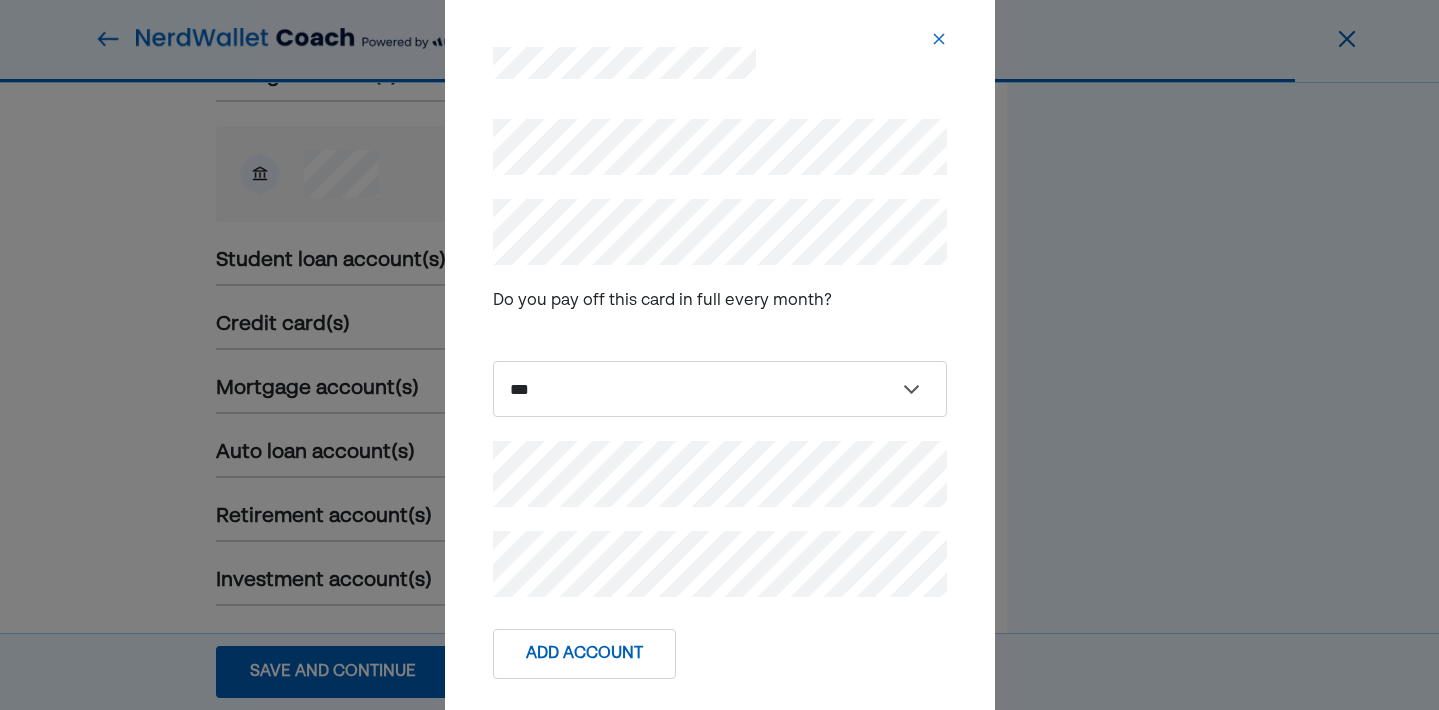 click on "Add Account" at bounding box center (584, 654) 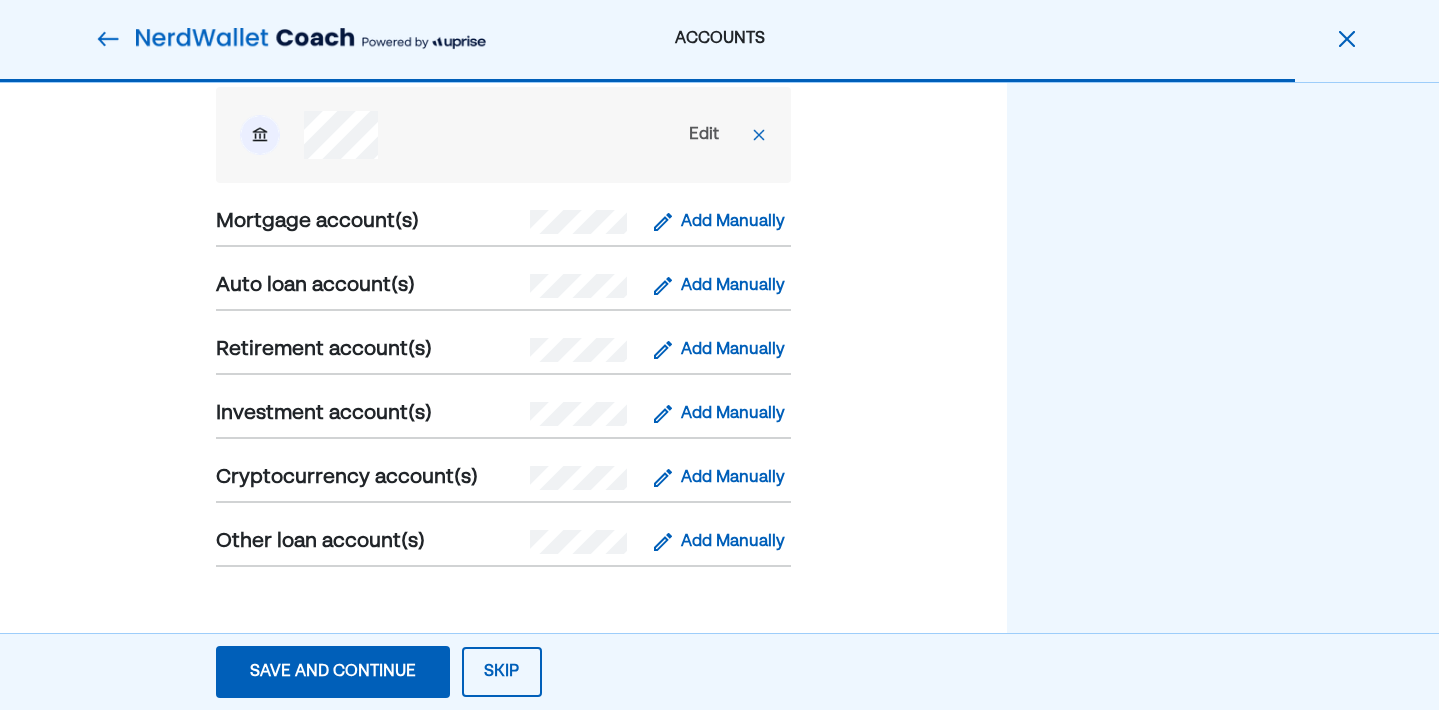 scroll, scrollTop: 773, scrollLeft: 0, axis: vertical 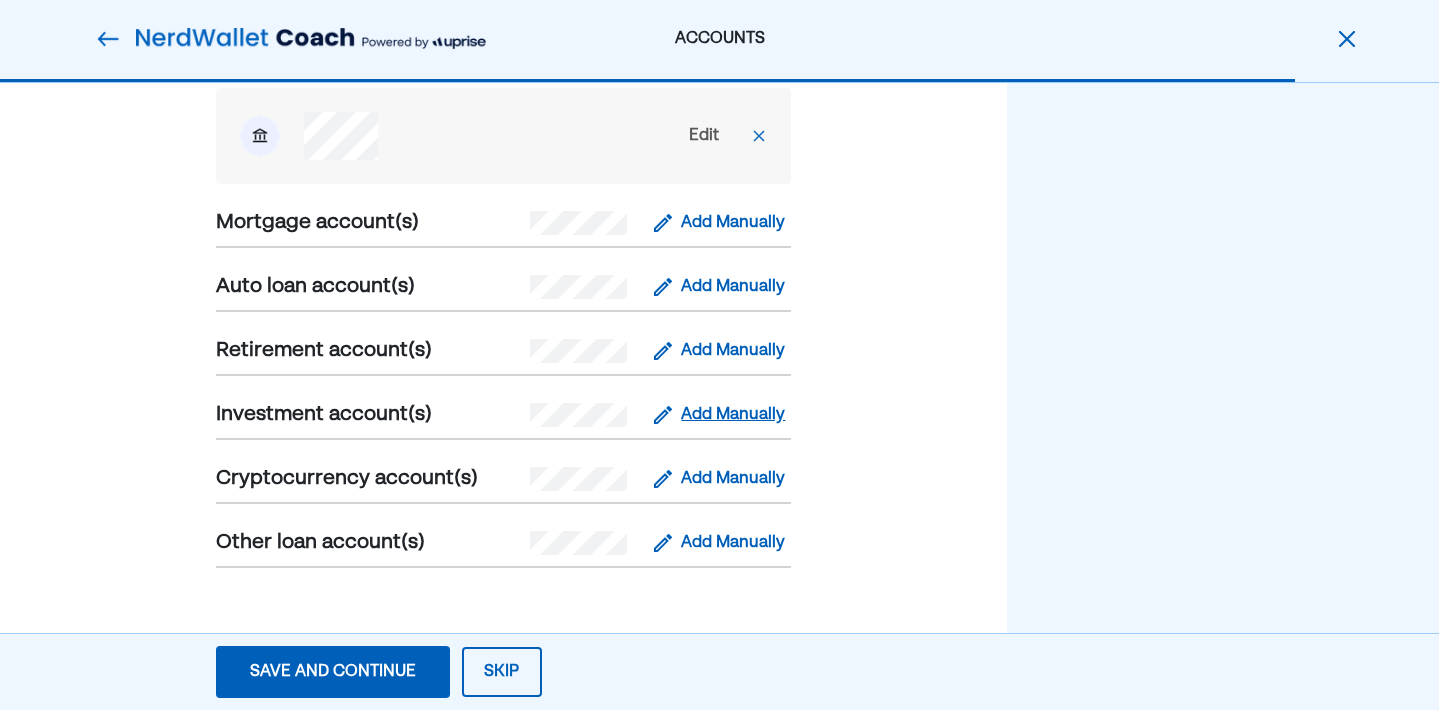 click on "Add Manually" at bounding box center [733, 415] 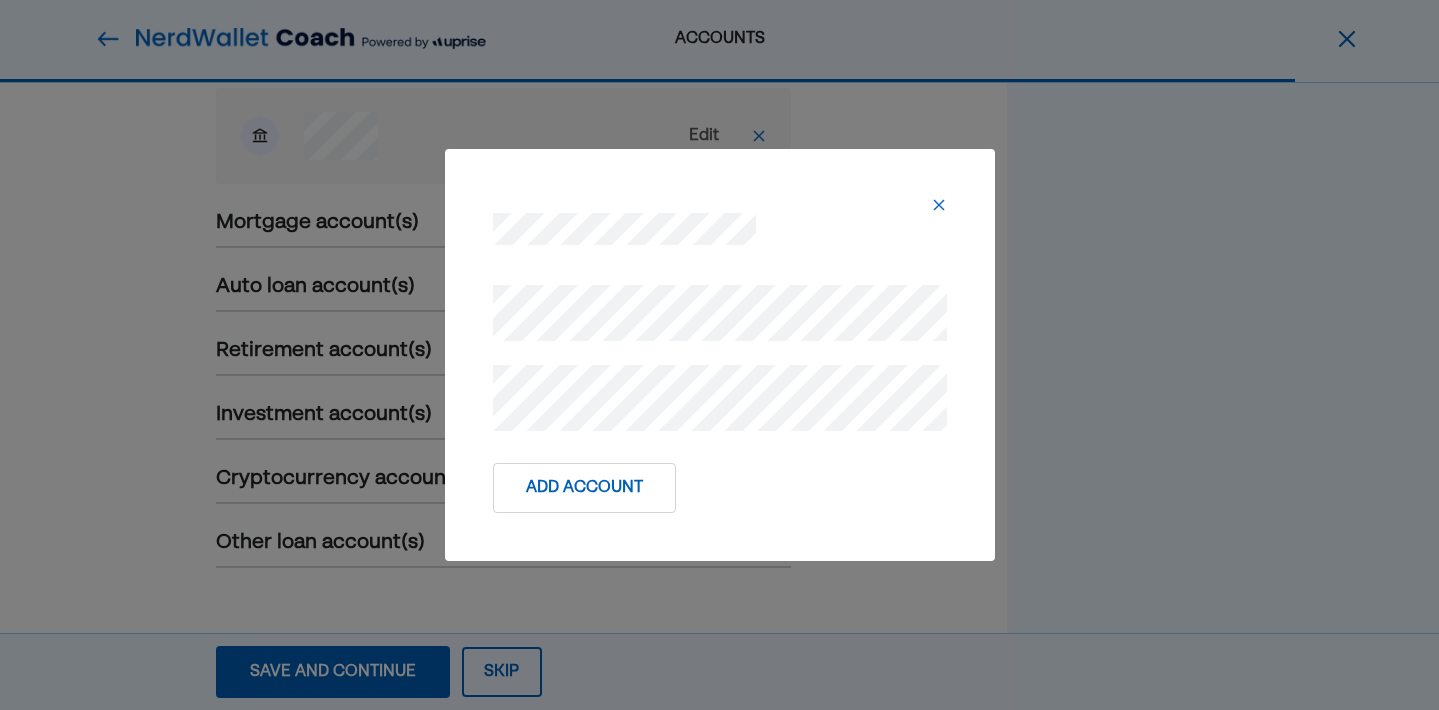 click on "Add Account" at bounding box center (584, 488) 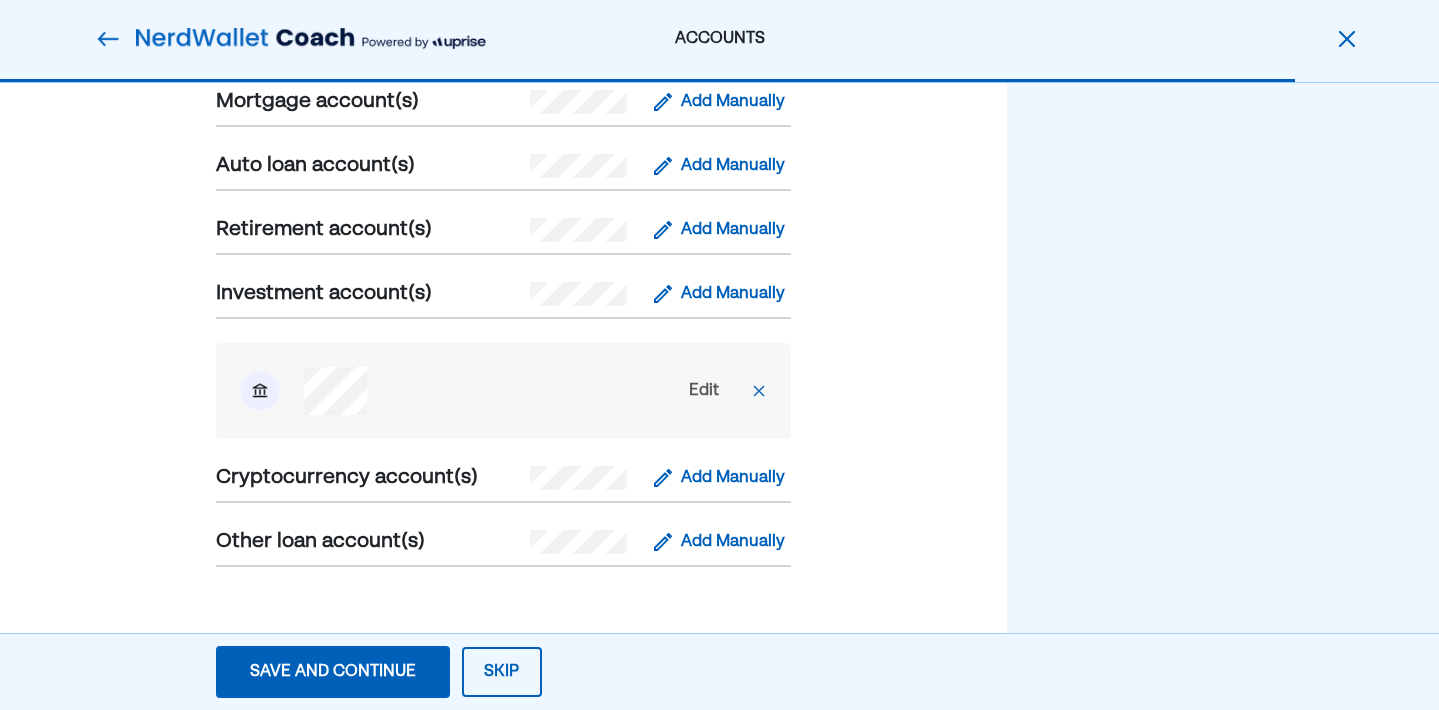 scroll, scrollTop: 893, scrollLeft: 0, axis: vertical 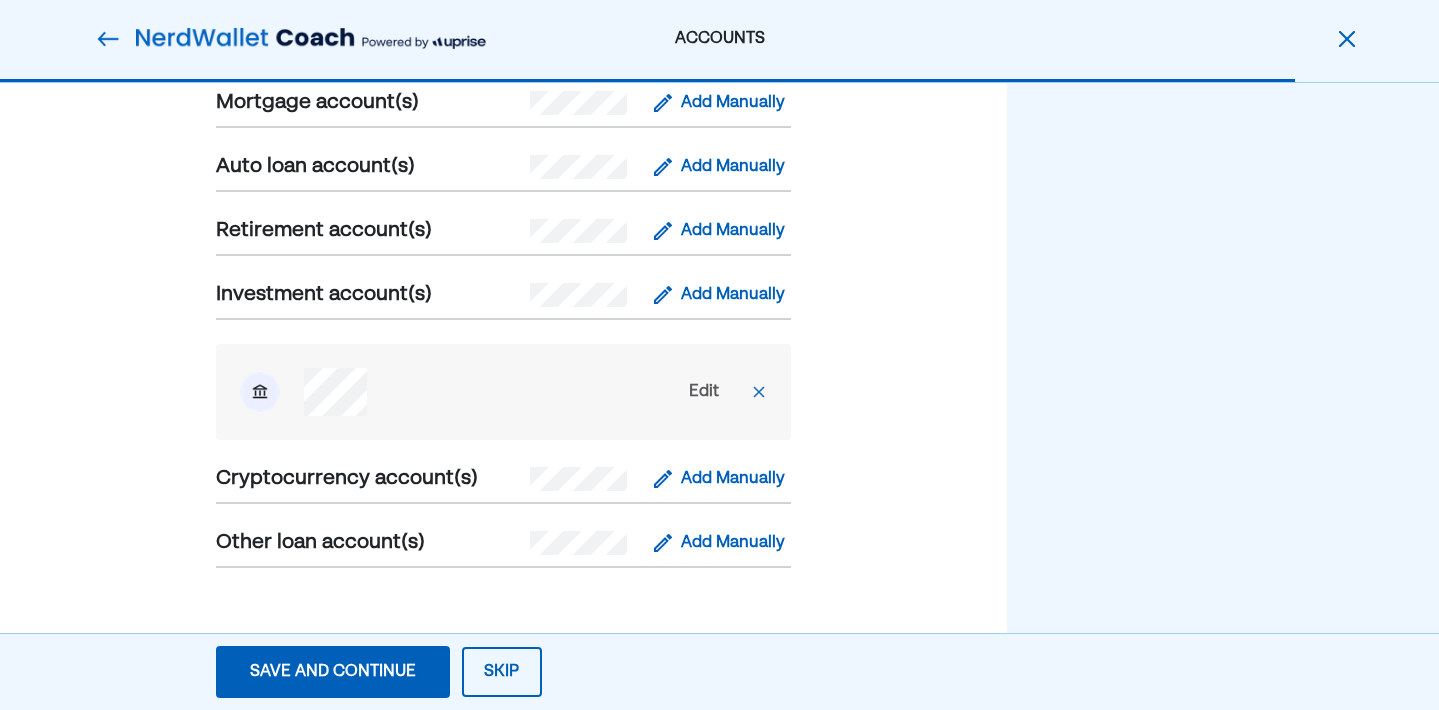 click on "Save and continue" at bounding box center [333, 672] 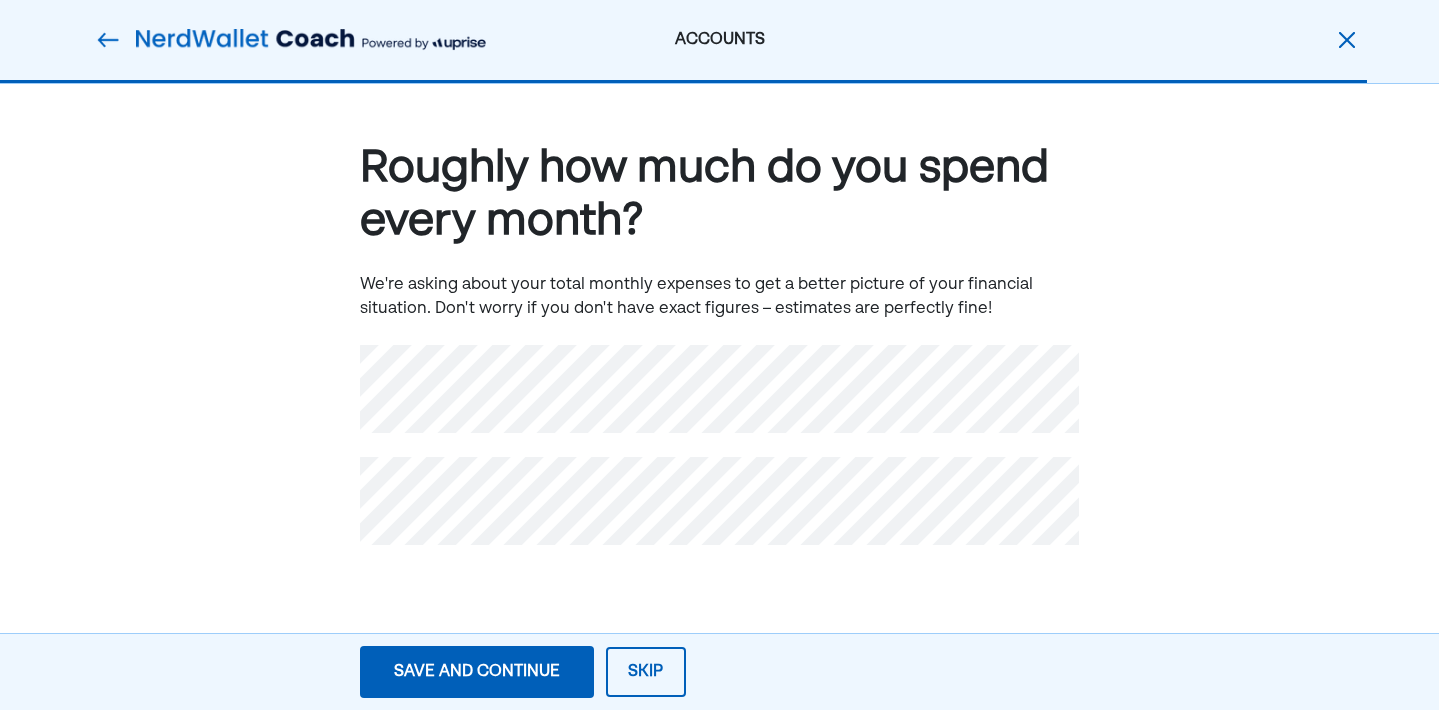 click on "Save and continue" at bounding box center (477, 672) 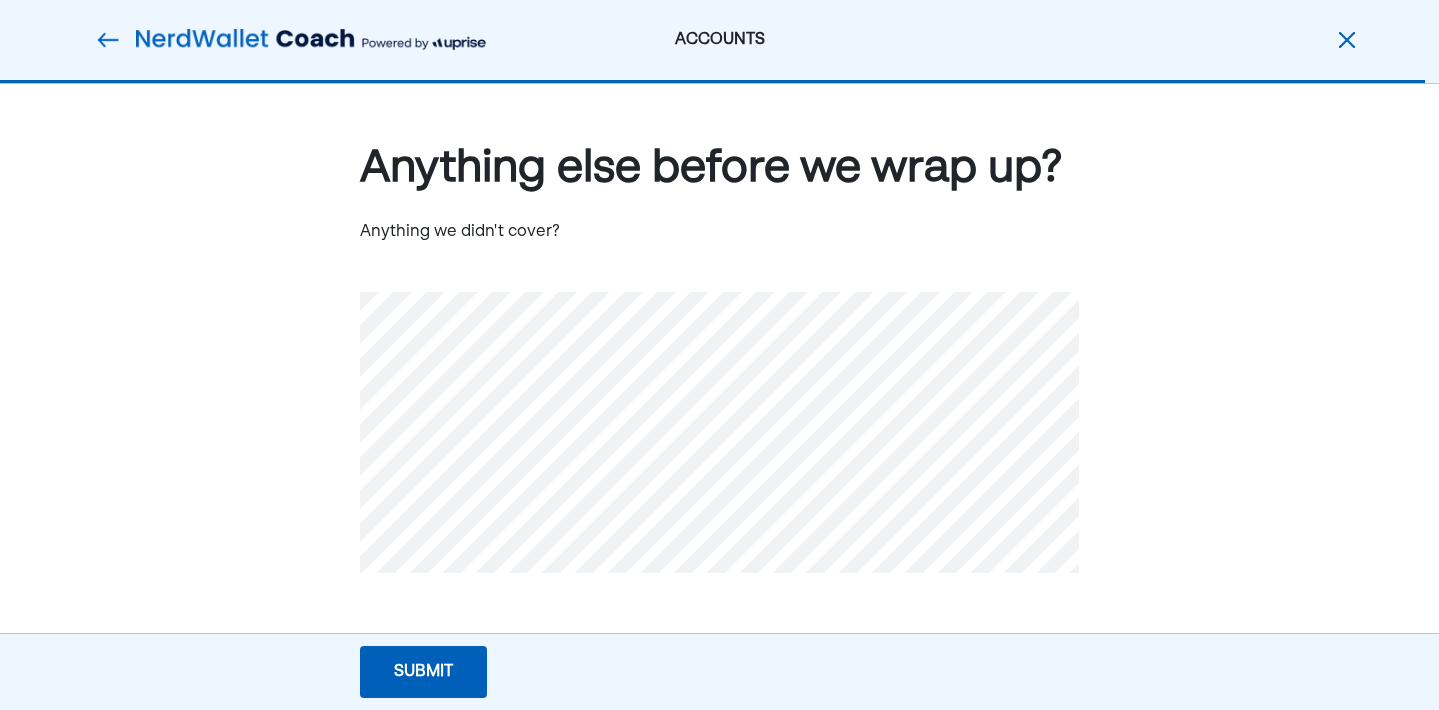 scroll, scrollTop: 34, scrollLeft: 0, axis: vertical 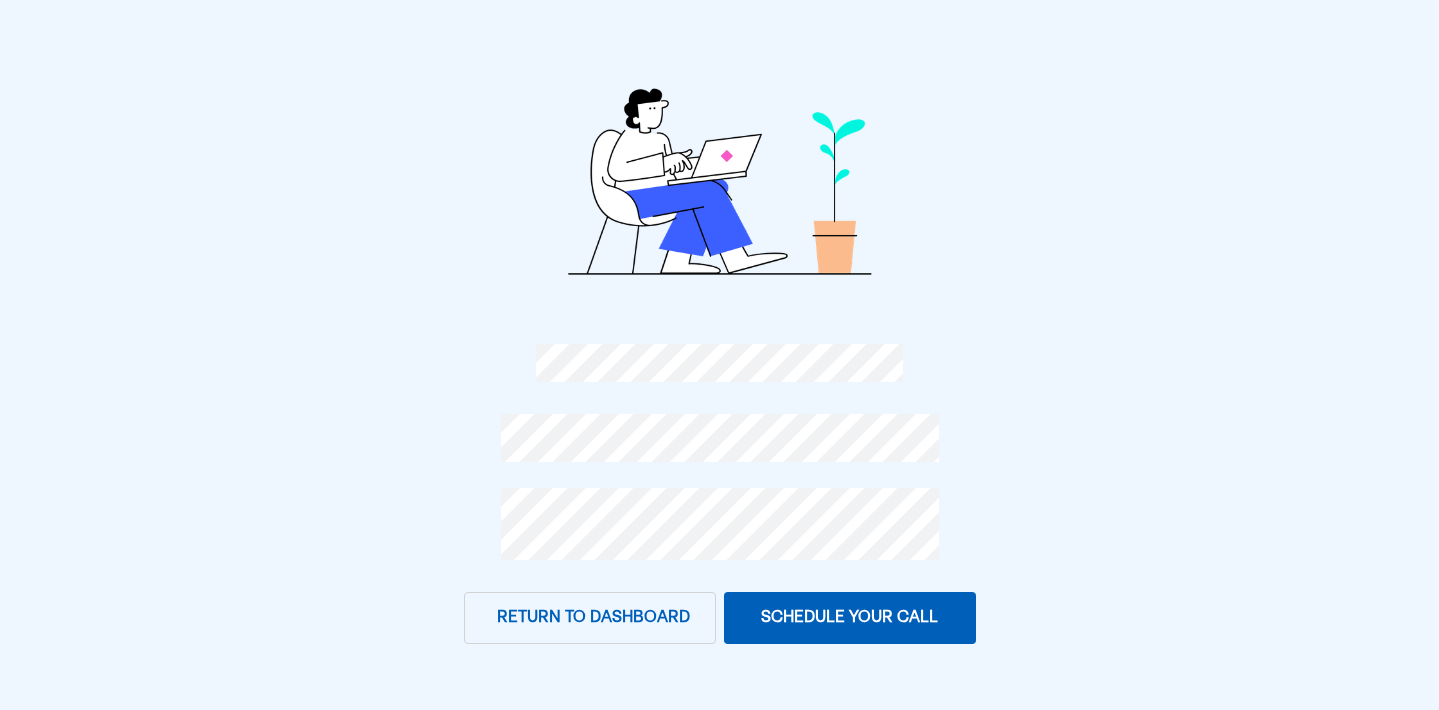 click on "Return to dashboard" at bounding box center [590, 618] 